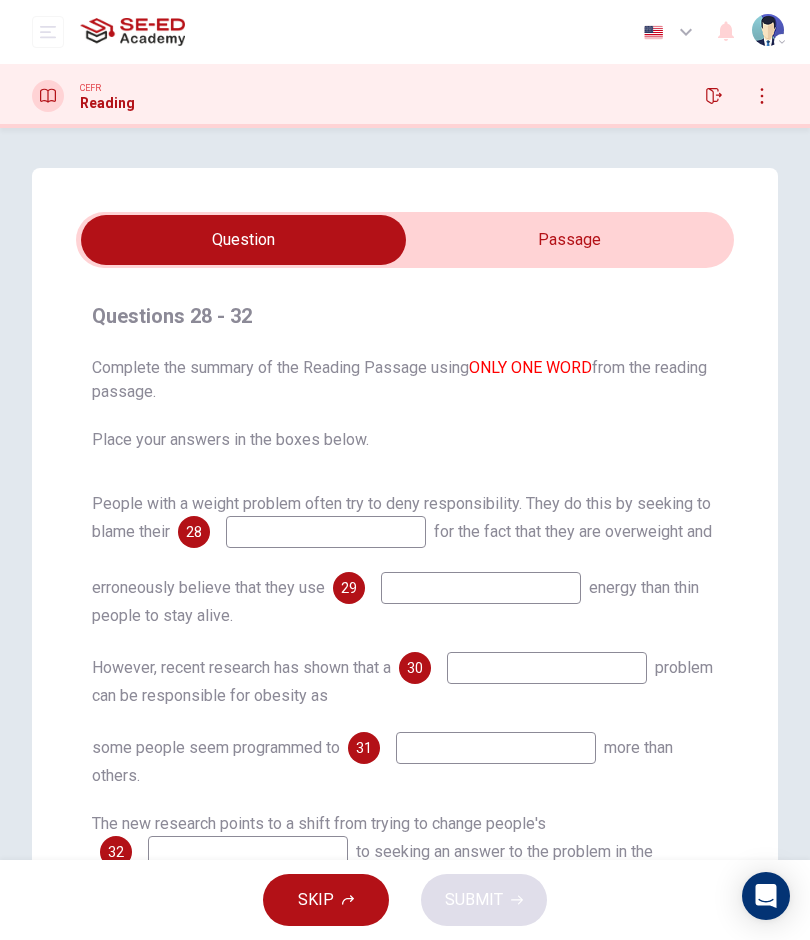 scroll, scrollTop: 0, scrollLeft: 0, axis: both 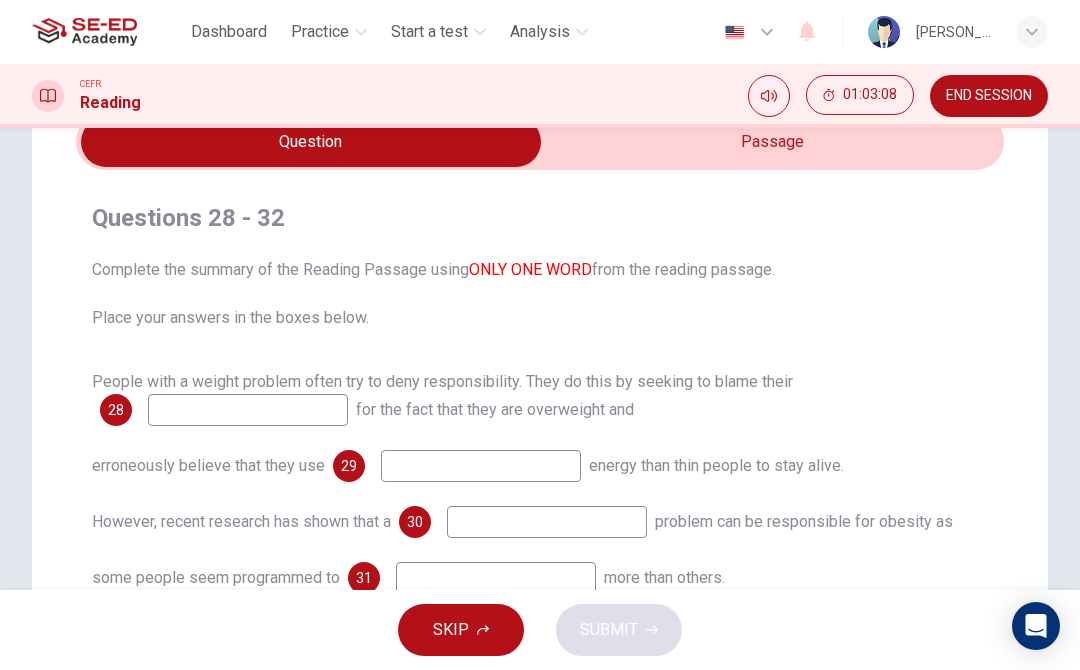 click at bounding box center [311, 142] 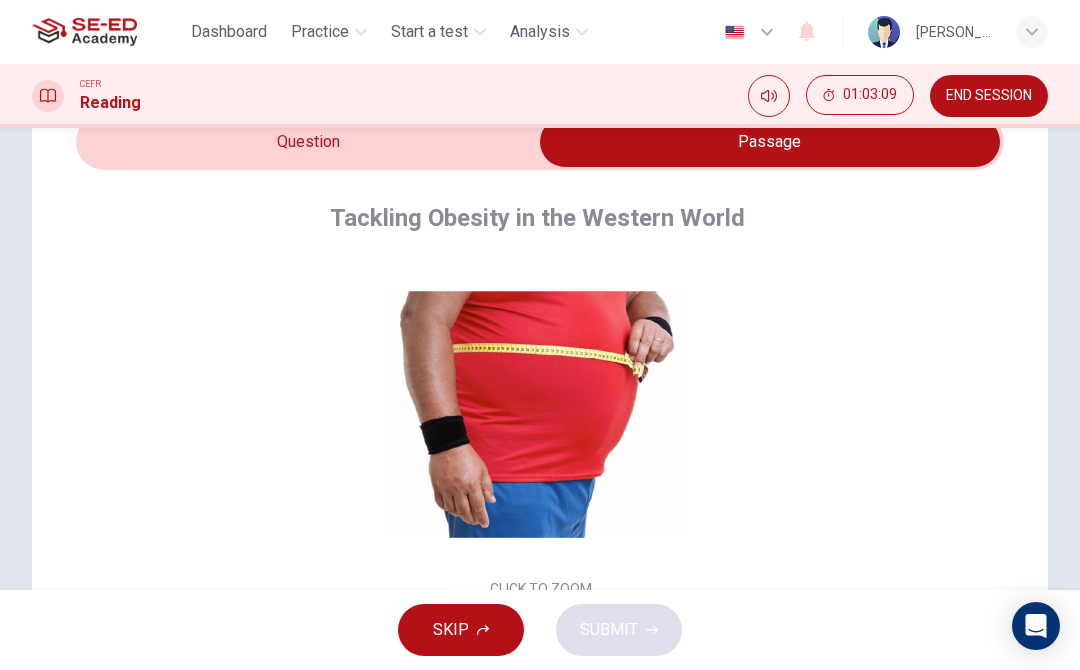 click at bounding box center [770, 142] 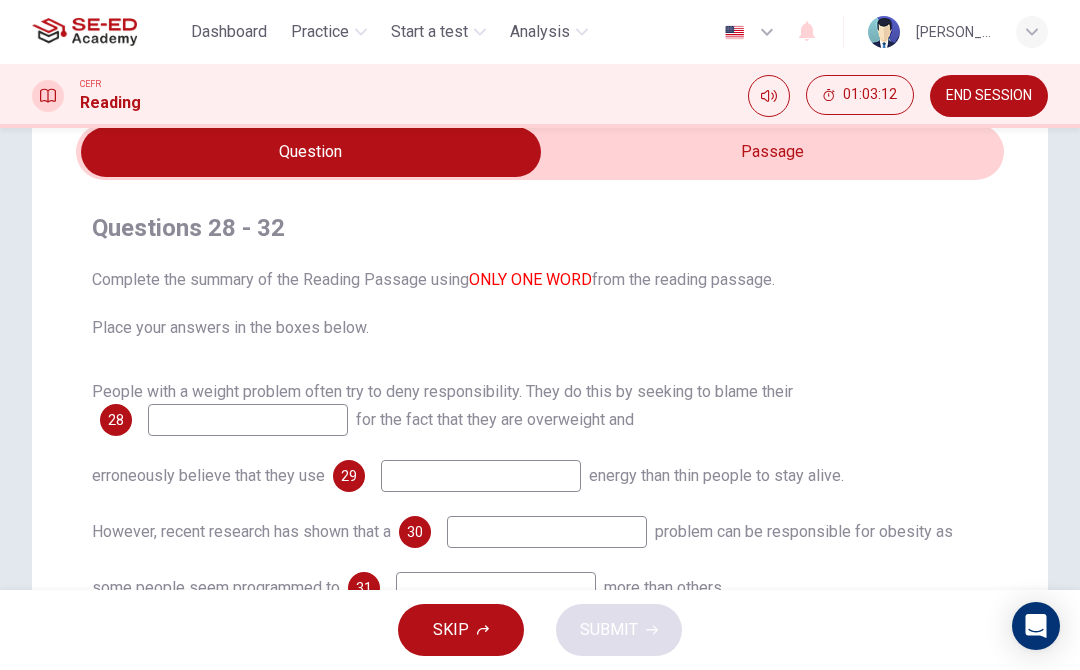 scroll, scrollTop: 83, scrollLeft: 0, axis: vertical 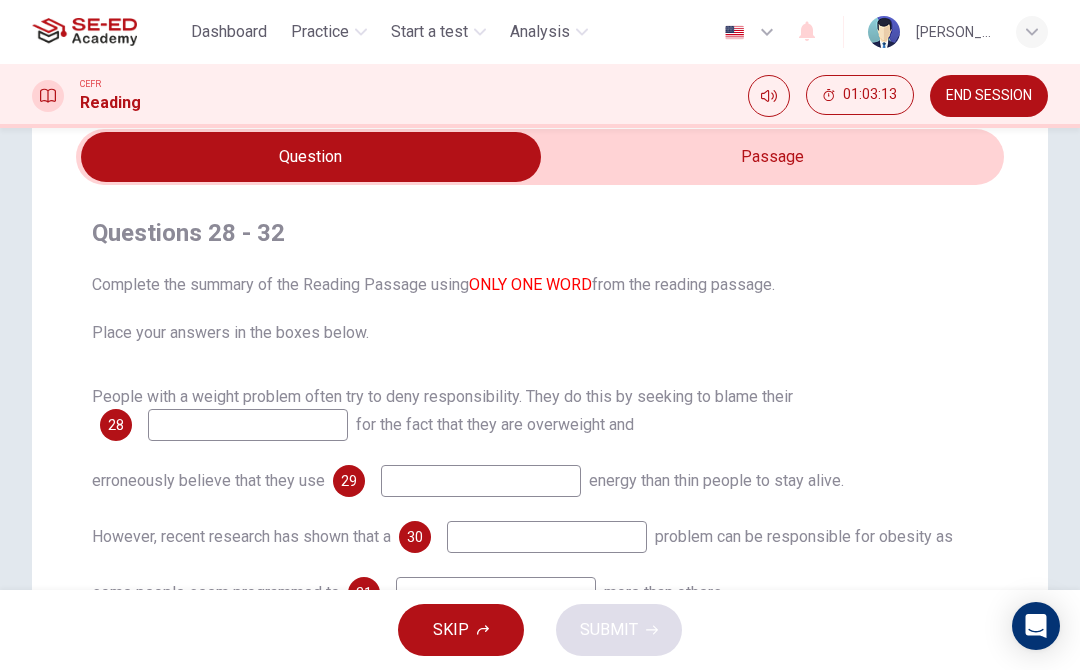 click at bounding box center (311, 157) 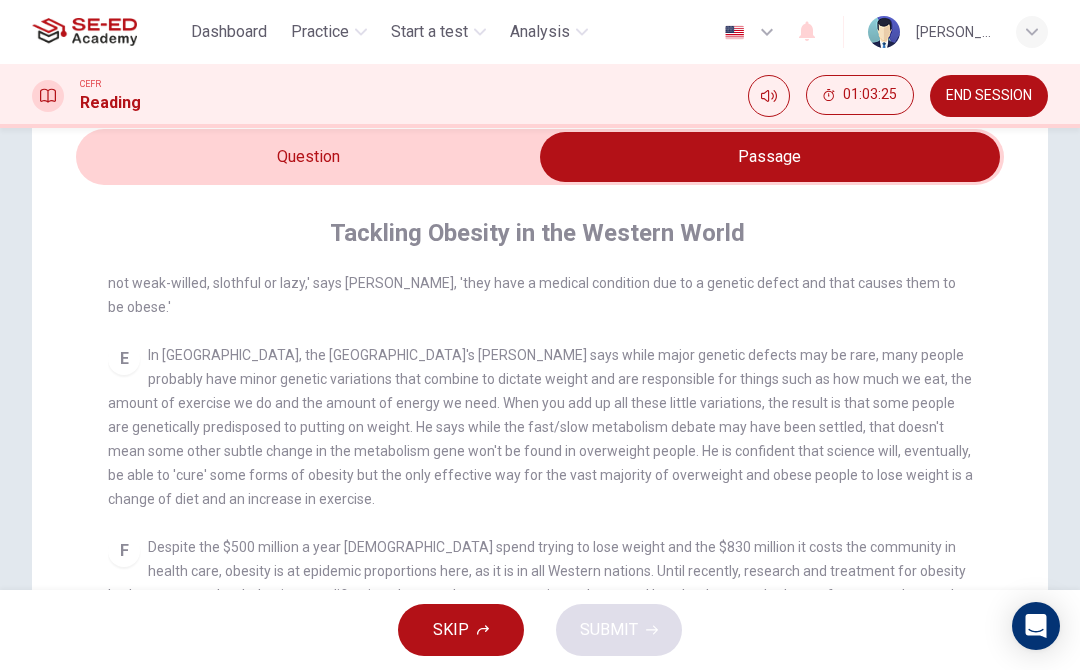 scroll, scrollTop: 911, scrollLeft: 0, axis: vertical 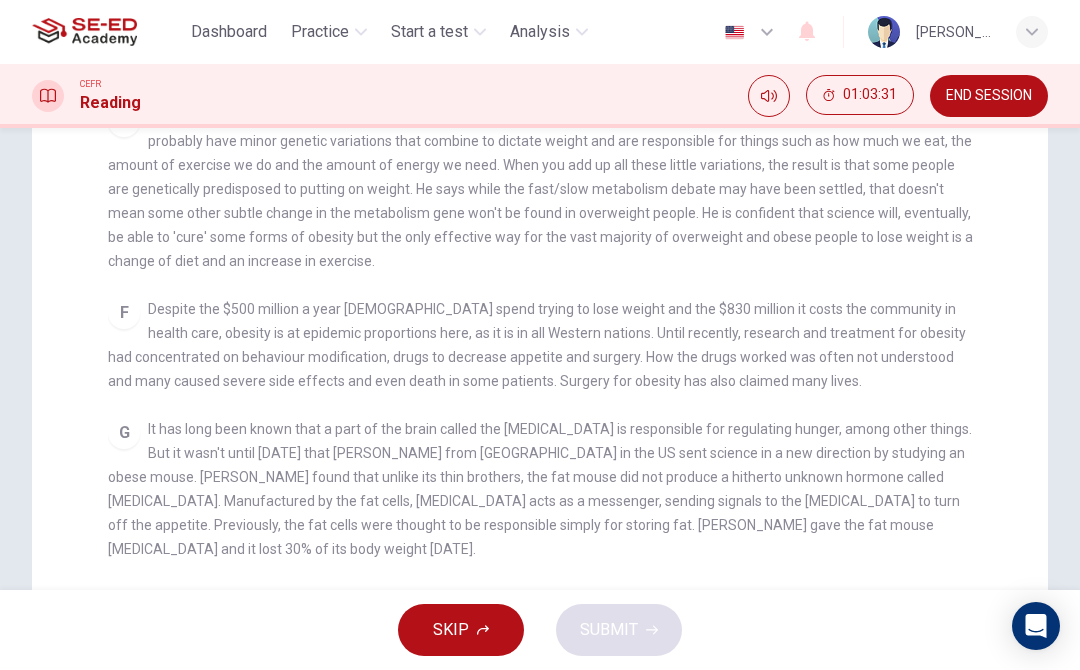click on "G It has long been known that a part of the brain called the [MEDICAL_DATA] is responsible for regulating hunger, among other things. But it wasn't until [DATE] that [PERSON_NAME] from [GEOGRAPHIC_DATA] in the US sent science in a new direction by studying an obese mouse. [PERSON_NAME] found that unlike its thin brothers, the fat mouse did not produce a hitherto unknown hormone called [MEDICAL_DATA]. Manufactured by the fat cells, [MEDICAL_DATA] acts as a messenger, sending signals to the [MEDICAL_DATA] to turn off the appetite. Previously, the fat cells were thought to be responsible simply for storing fat. [PERSON_NAME] gave the fat mouse [MEDICAL_DATA] and it lost 30% of its body weight [DATE]." at bounding box center (540, 489) 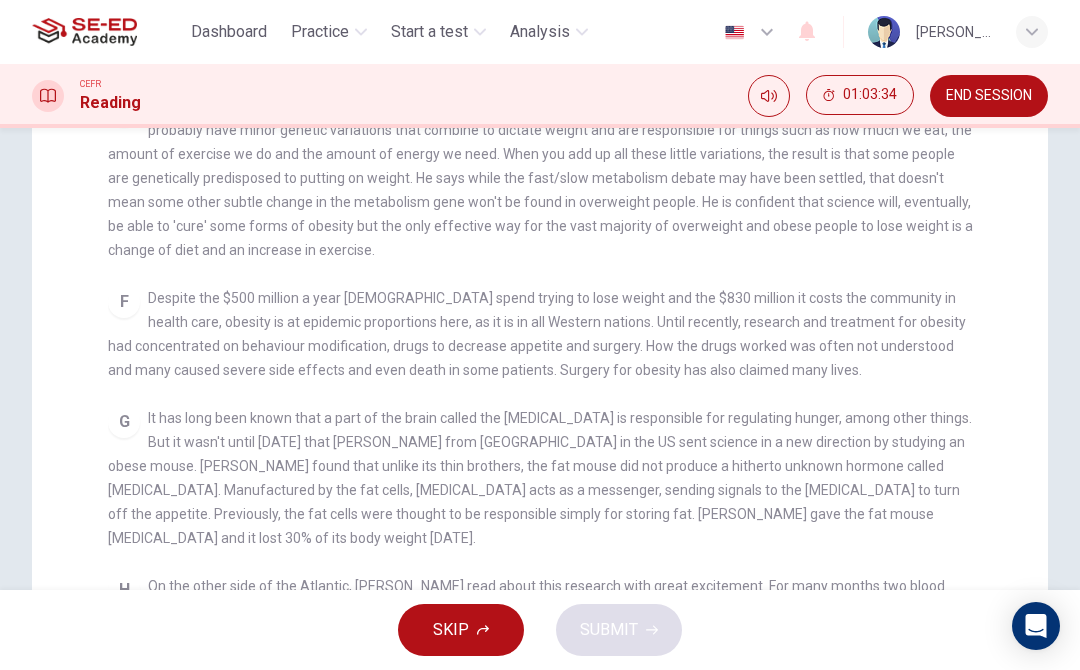 scroll, scrollTop: 337, scrollLeft: 0, axis: vertical 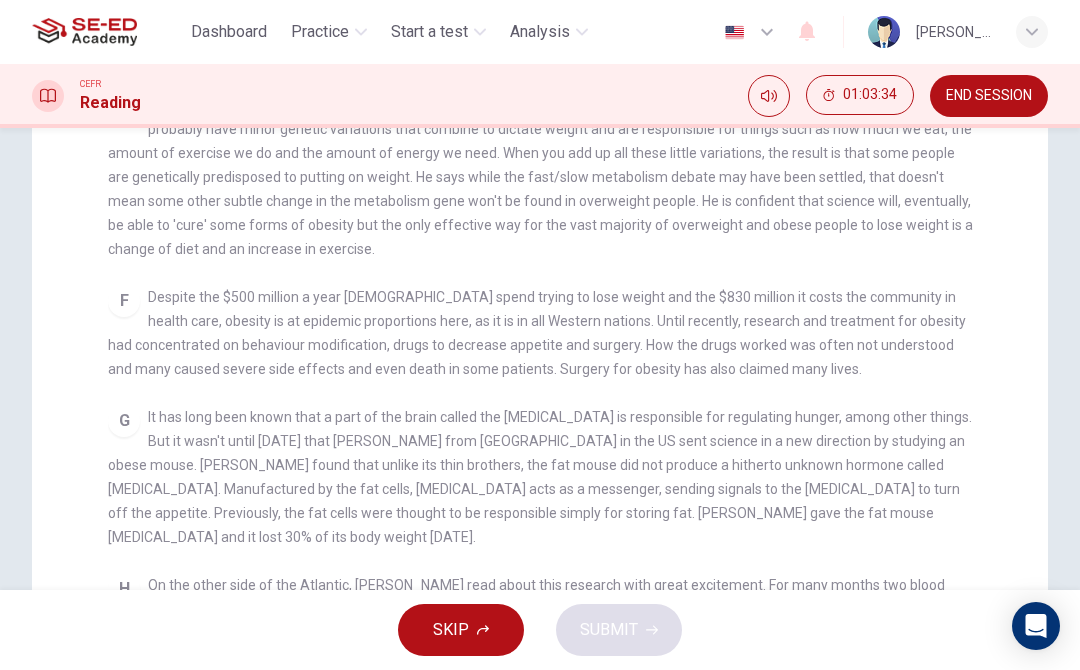 click on "G It has long been known that a part of the brain called the [MEDICAL_DATA] is responsible for regulating hunger, among other things. But it wasn't until [DATE] that [PERSON_NAME] from [GEOGRAPHIC_DATA] in the US sent science in a new direction by studying an obese mouse. [PERSON_NAME] found that unlike its thin brothers, the fat mouse did not produce a hitherto unknown hormone called [MEDICAL_DATA]. Manufactured by the fat cells, [MEDICAL_DATA] acts as a messenger, sending signals to the [MEDICAL_DATA] to turn off the appetite. Previously, the fat cells were thought to be responsible simply for storing fat. [PERSON_NAME] gave the fat mouse [MEDICAL_DATA] and it lost 30% of its body weight [DATE]." at bounding box center (540, 477) 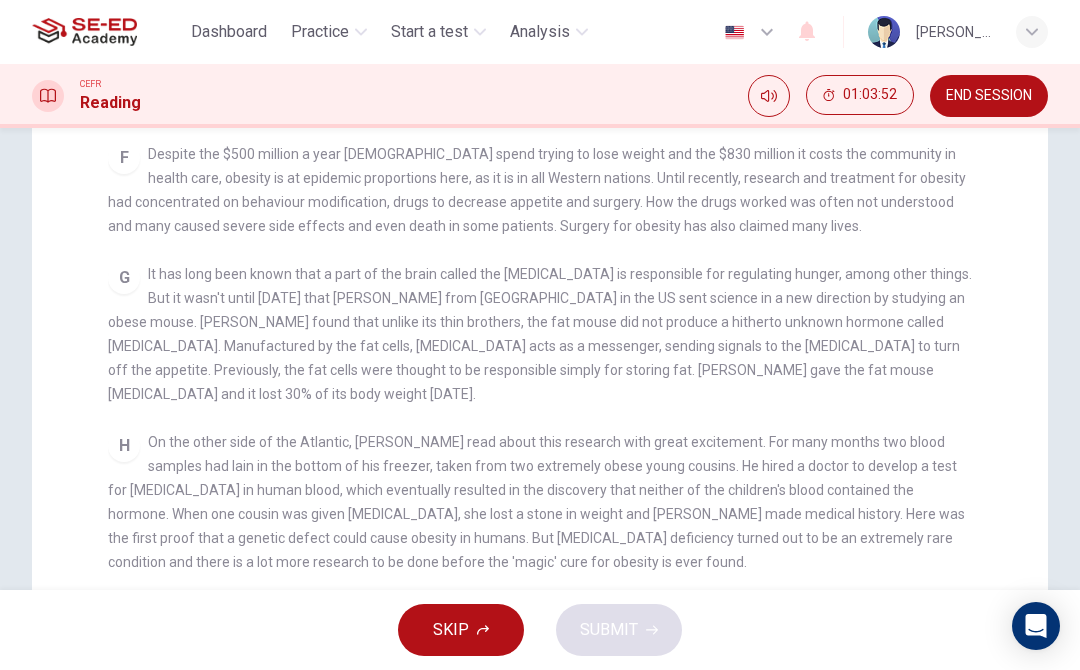 scroll, scrollTop: 483, scrollLeft: 0, axis: vertical 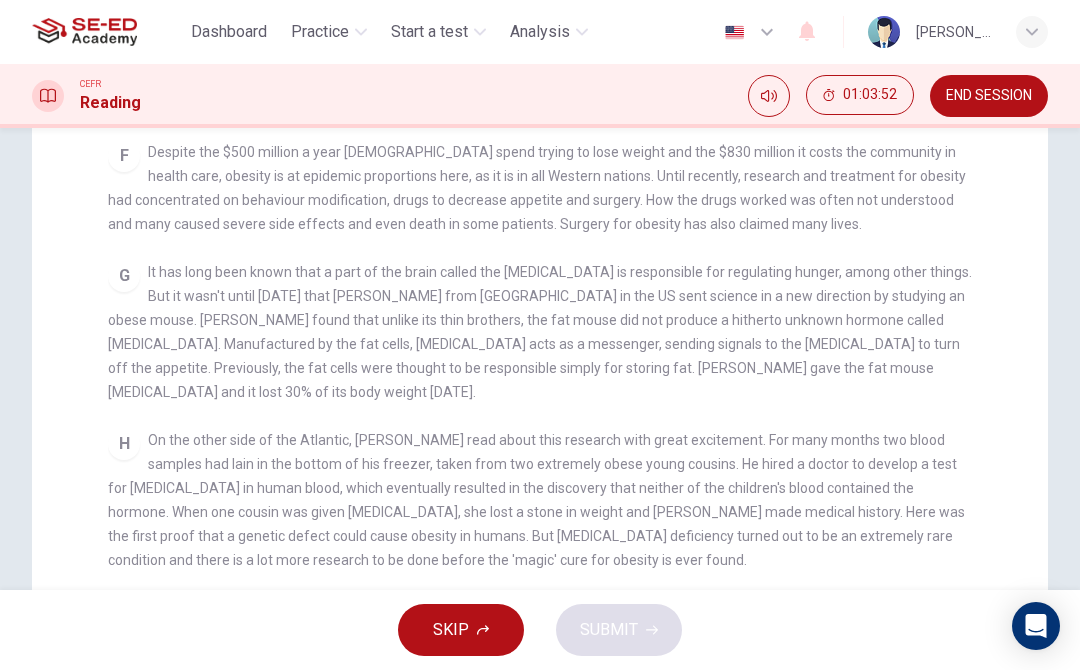 click on "On the other side of the Atlantic, [PERSON_NAME] read about this research with great excitement. For many months two blood samples had lain in the bottom of his freezer, taken from two extremely obese young cousins. He hired a doctor to develop a test for [MEDICAL_DATA] in human blood, which eventually resulted in the discovery that neither of the children's blood contained the hormone. When one cousin was given [MEDICAL_DATA], she lost a stone in weight and [PERSON_NAME] made medical history. Here was the first proof that a genetic defect could cause obesity in humans. But [MEDICAL_DATA] deficiency turned out to be an extremely rare condition and there is a lot more research to be done before the 'magic' cure for obesity is ever found." at bounding box center (536, 500) 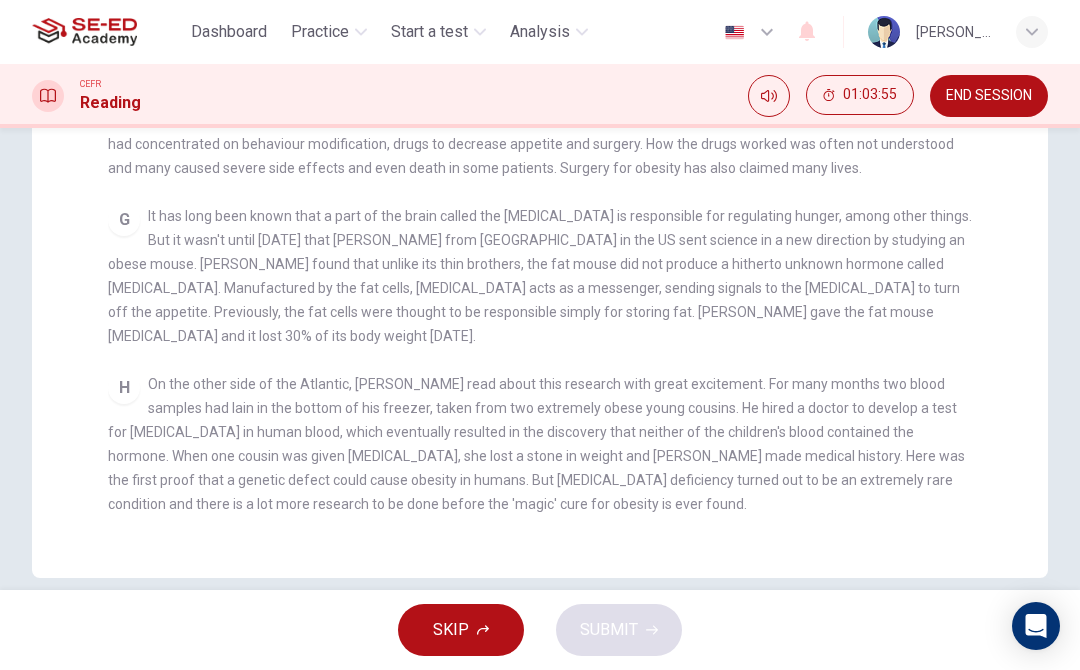 scroll, scrollTop: 539, scrollLeft: 0, axis: vertical 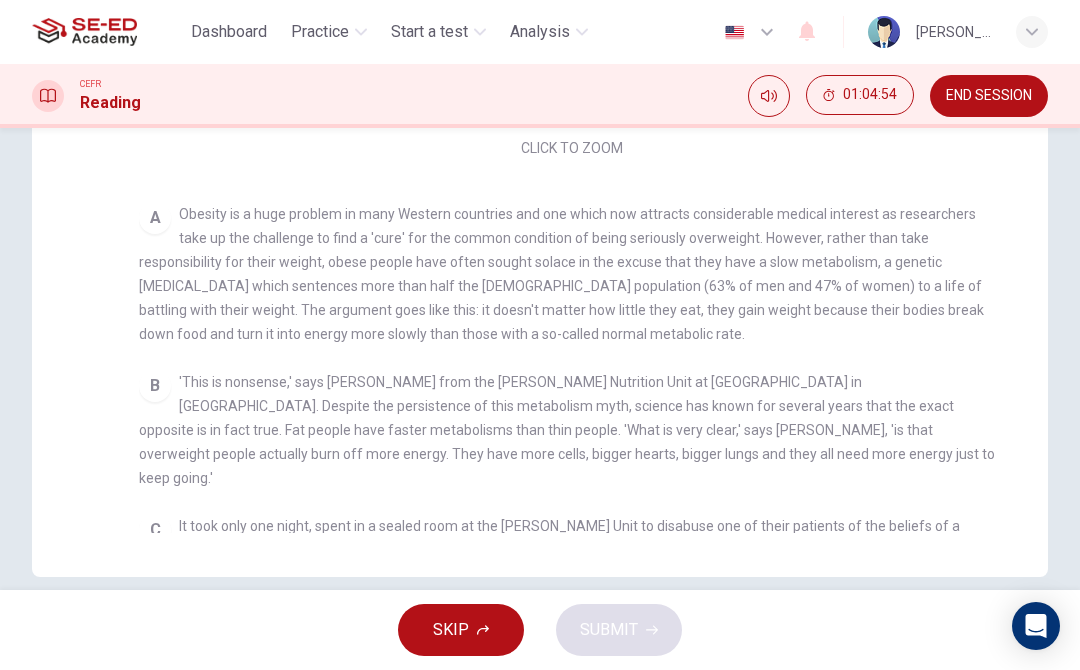 checkbox on "false" 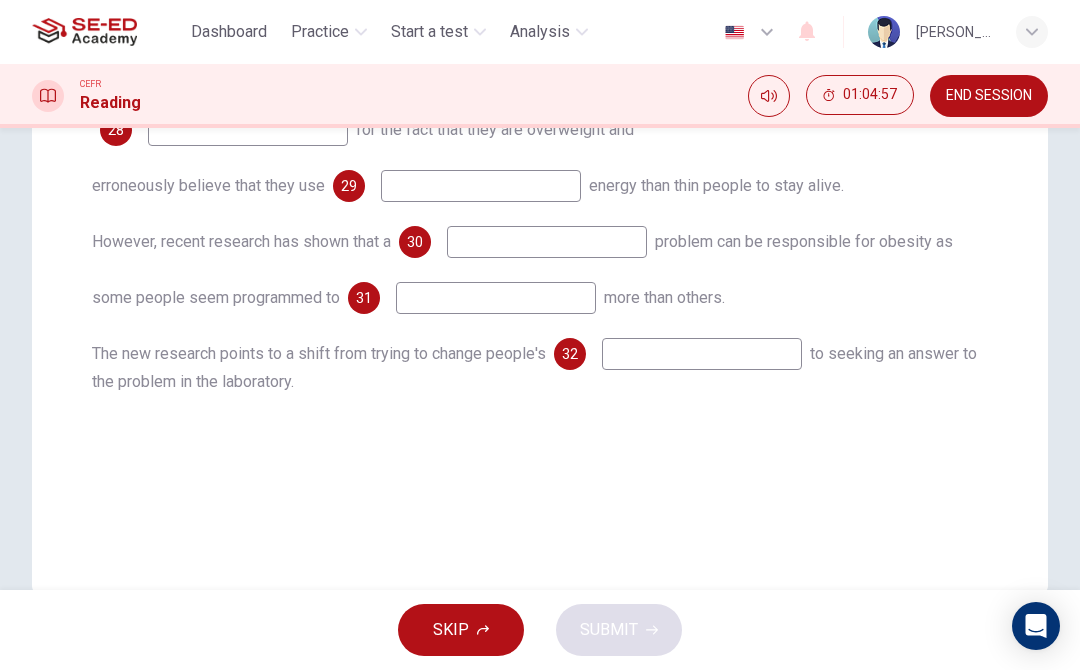 scroll, scrollTop: 375, scrollLeft: 0, axis: vertical 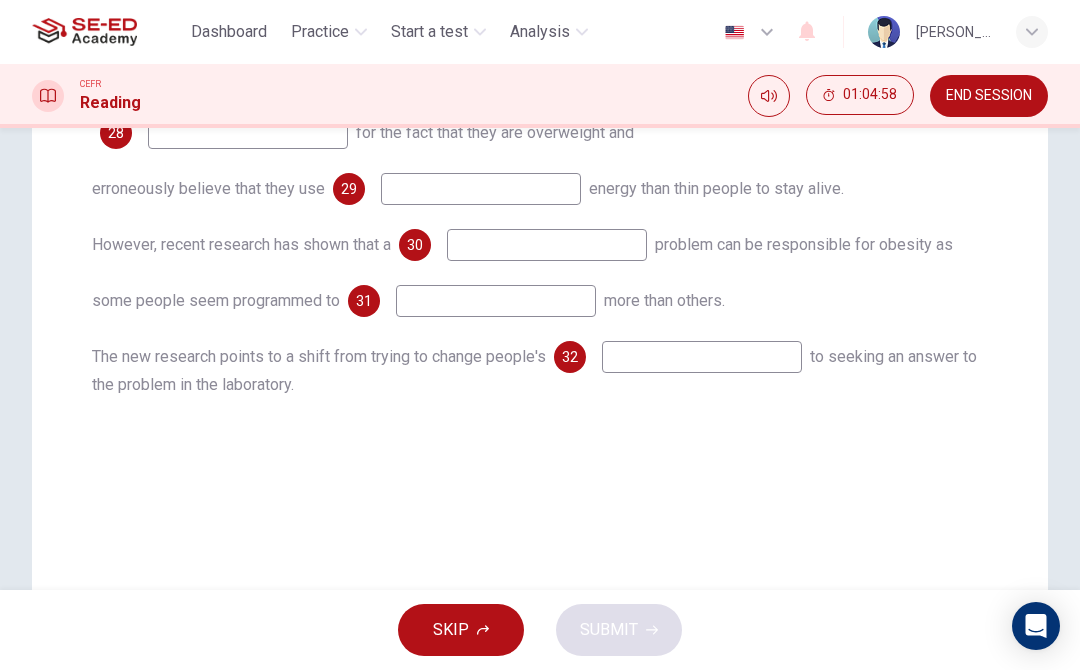 click on "SKIP" at bounding box center [461, 630] 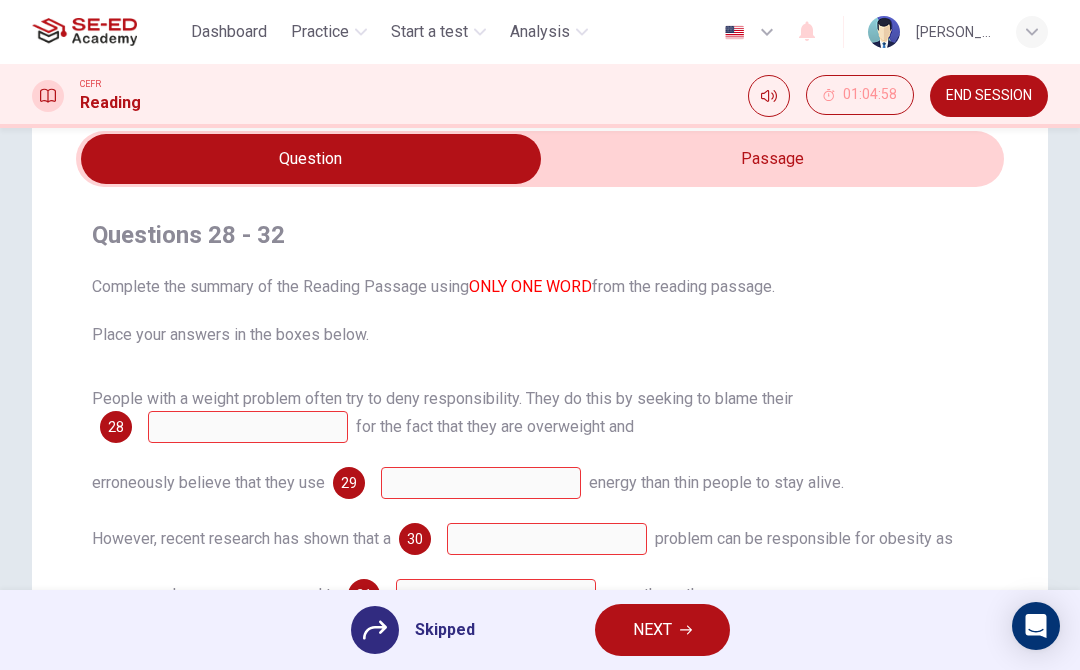 scroll, scrollTop: 74, scrollLeft: 0, axis: vertical 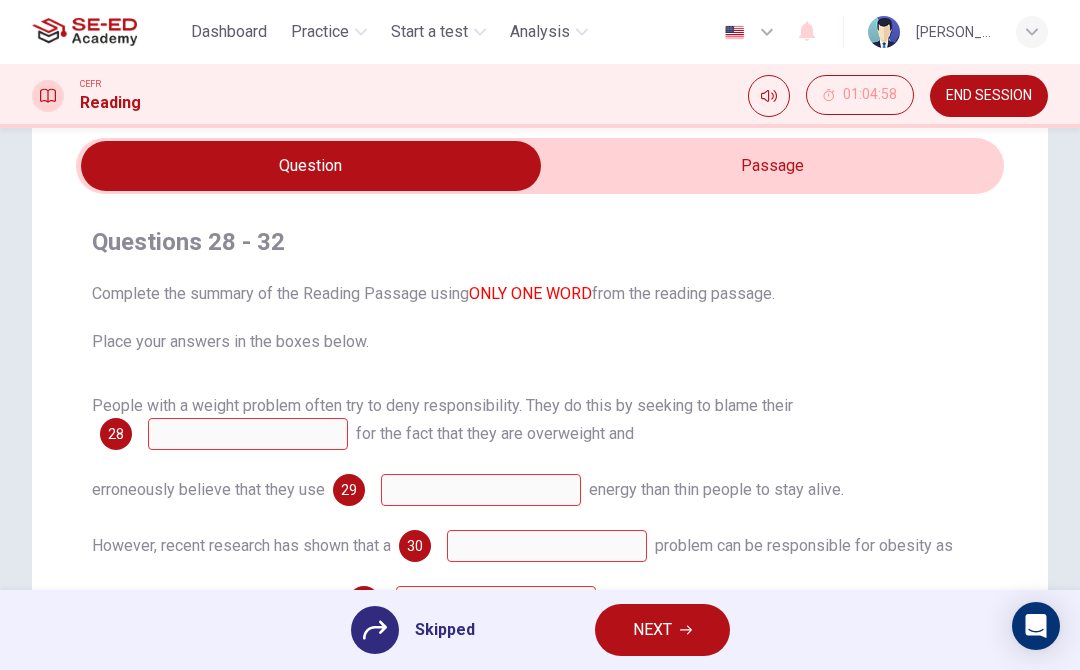 click on "28" at bounding box center [116, 434] 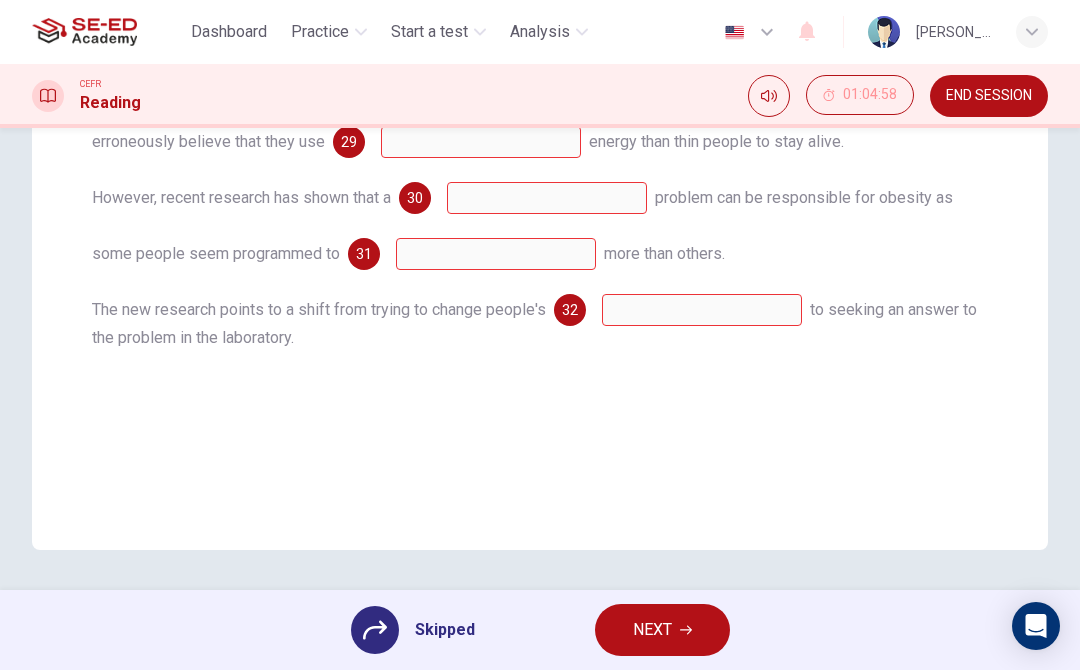 scroll, scrollTop: 422, scrollLeft: 0, axis: vertical 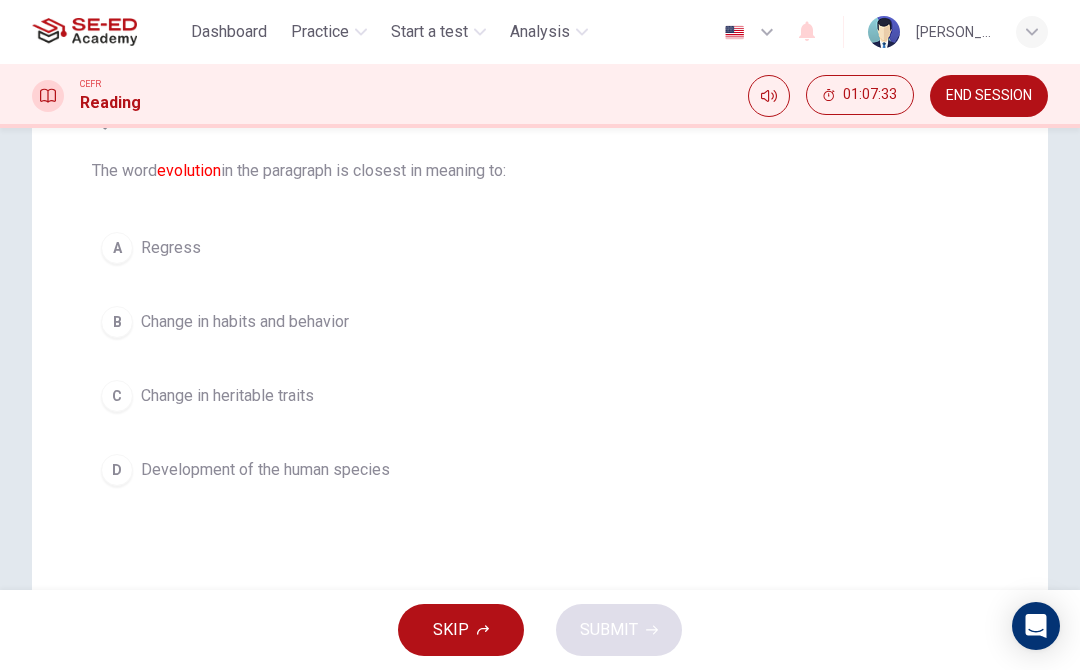 click on "Change in heritable traits" at bounding box center (227, 396) 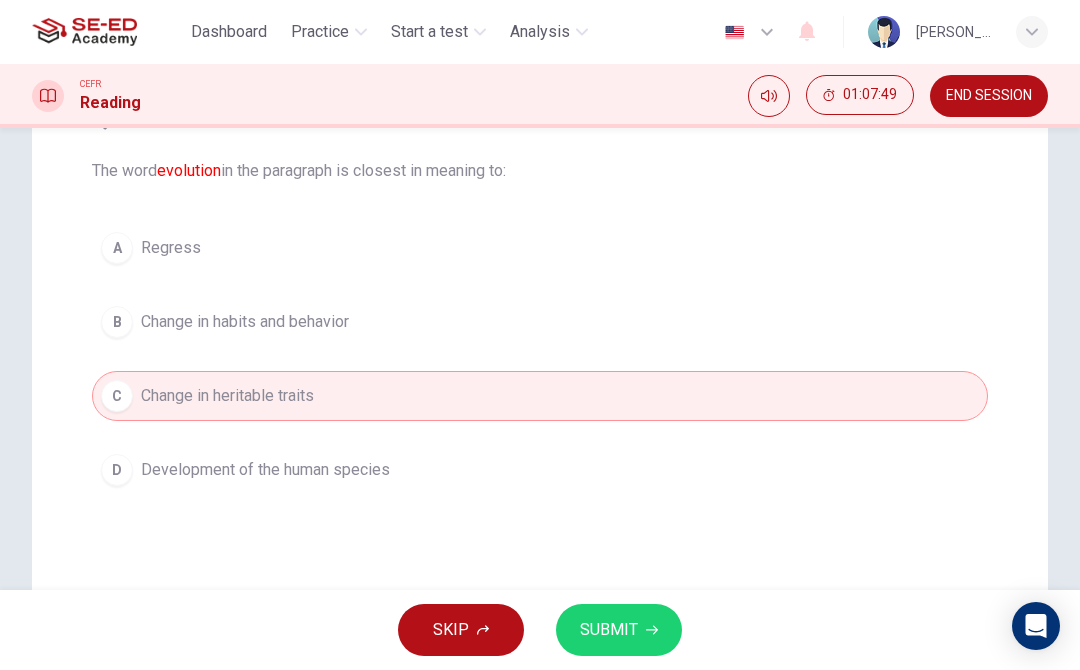 click on "A Regress B Change in habits and behavior C Change in heritable traits D Development of the human species" at bounding box center (540, 359) 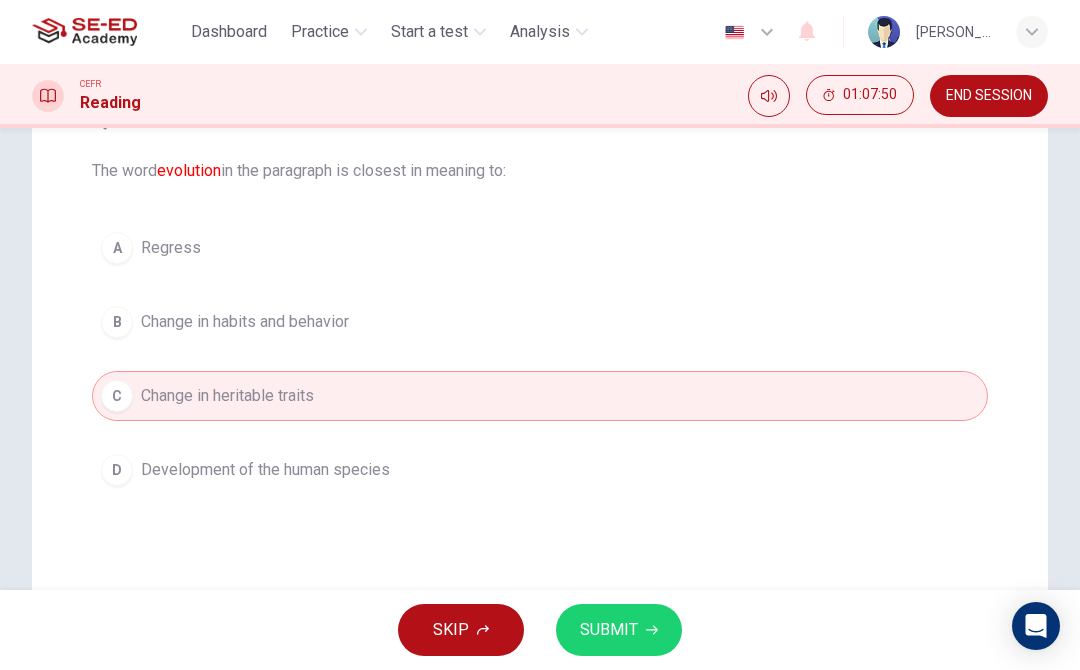 click on "D Development of the human species" at bounding box center [540, 470] 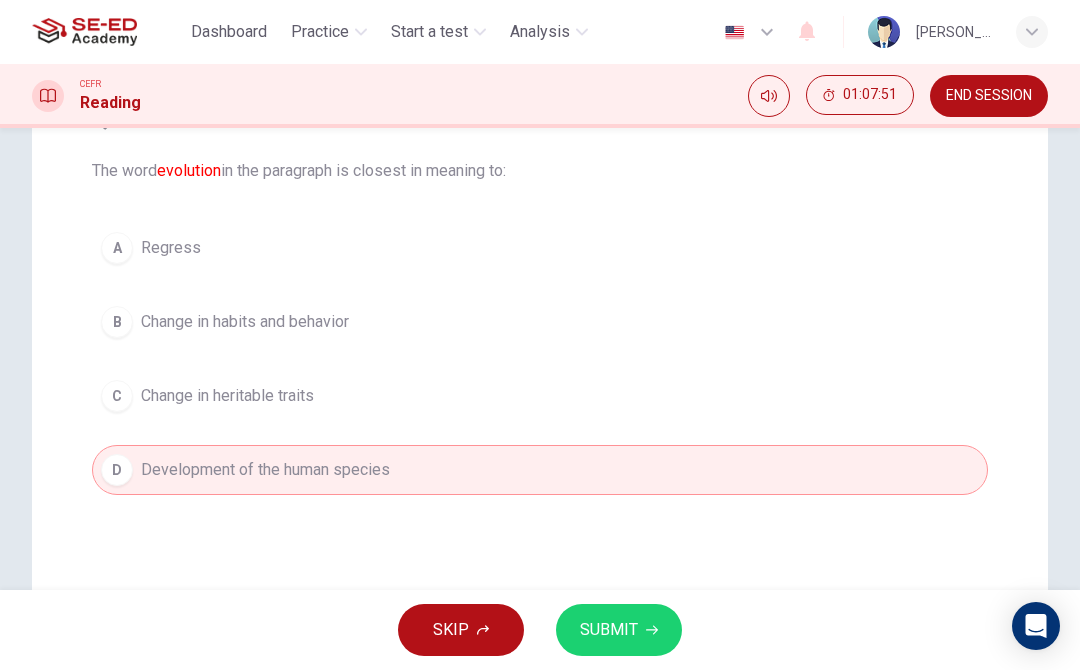 click on "C Change in heritable traits" at bounding box center (540, 396) 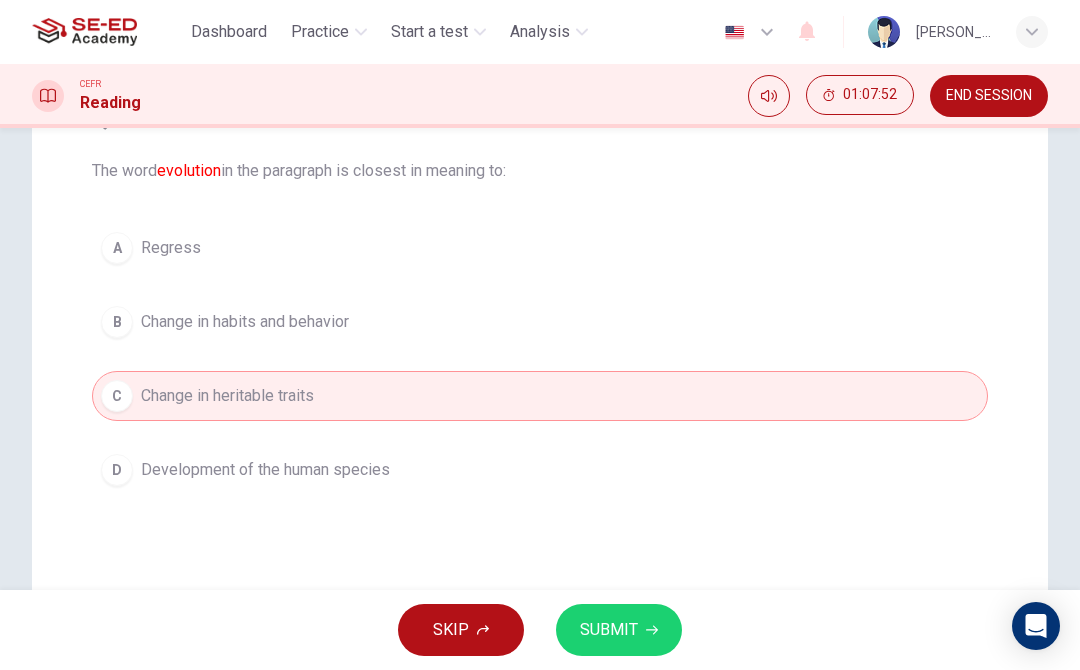 click on "SUBMIT" at bounding box center (619, 630) 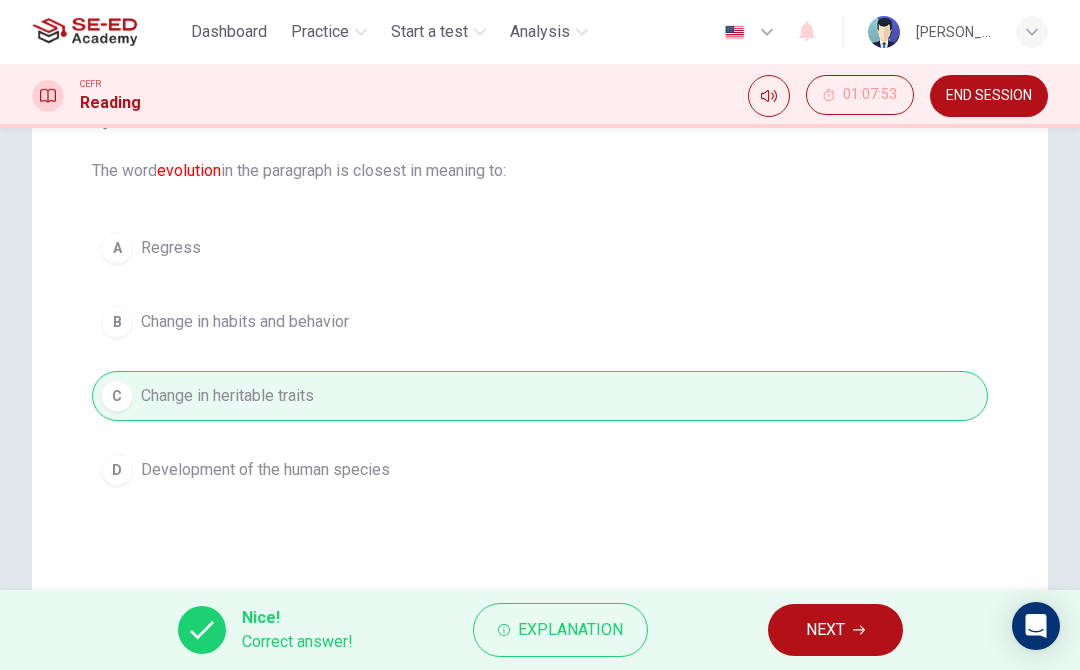 click on "Explanation" at bounding box center [570, 630] 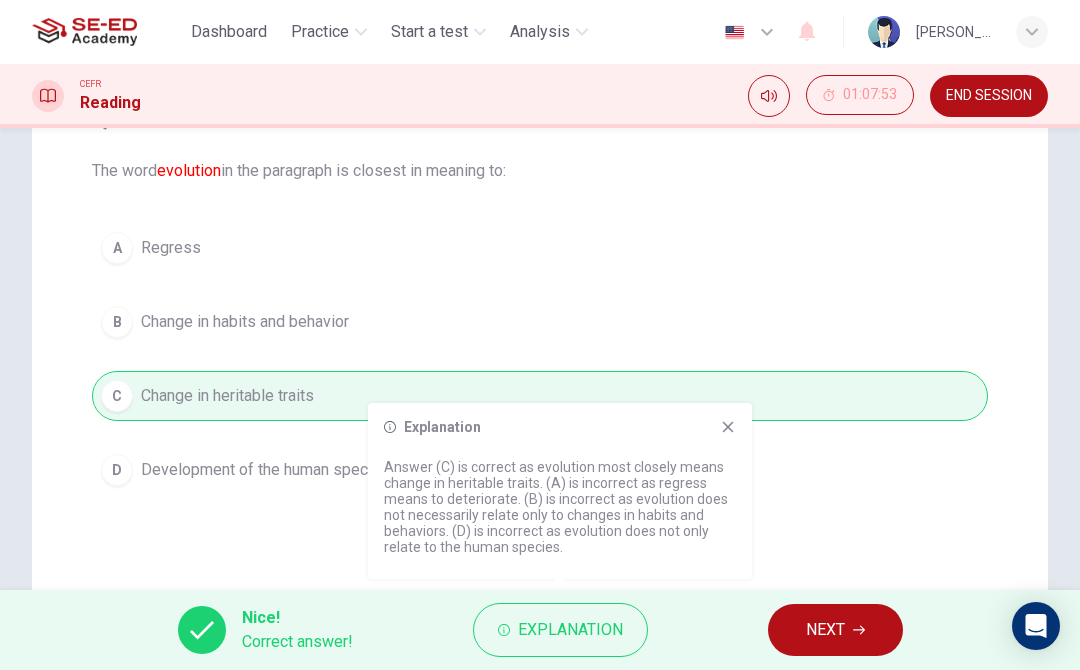 click on "Question Passage Question 33 The word  evolution  in the paragraph is closest in meaning to: A Regress B Change in habits and behavior C Change in heritable traits D Development of the human species The Evolution of Eyes 1 Eyes seem to have evolved over a few million years during the Cambrian explosion, a rapid period of  evolution . Prior to this time, there is no direct evidence of eyes. Eyes have a vast range of adaptations to meet the needs of the organism. They vary in [MEDICAL_DATA], the array of wavelength they can detect, sensitivity in low light, color discrimination and their capacity to identify motion. 2 3 4 5 6 7" at bounding box center [540, 373] 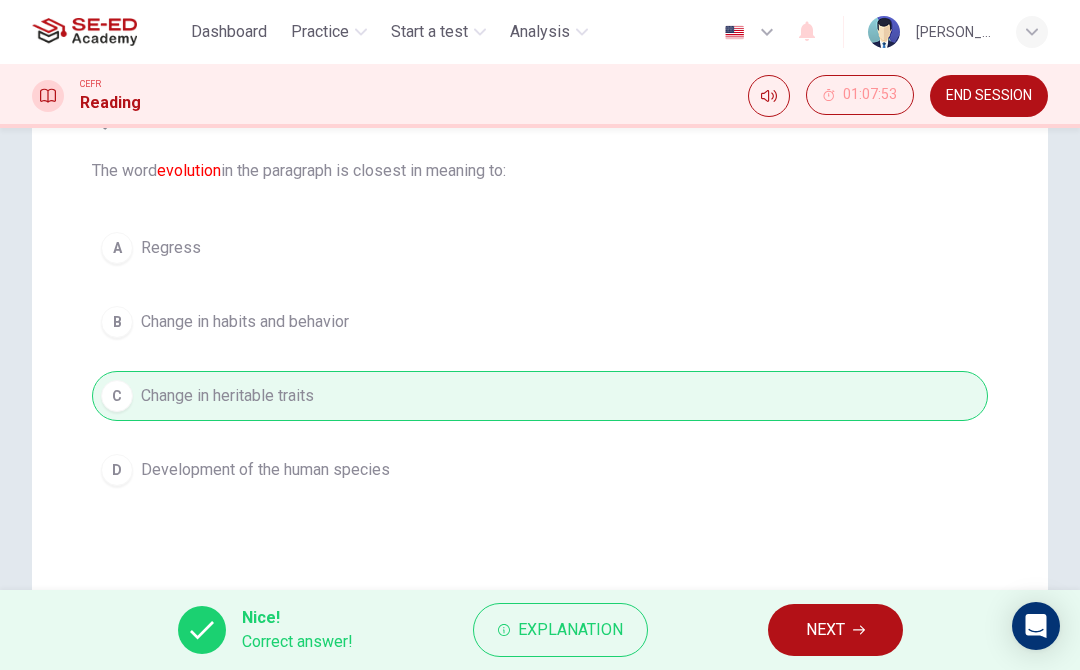 click on "NEXT" at bounding box center [835, 630] 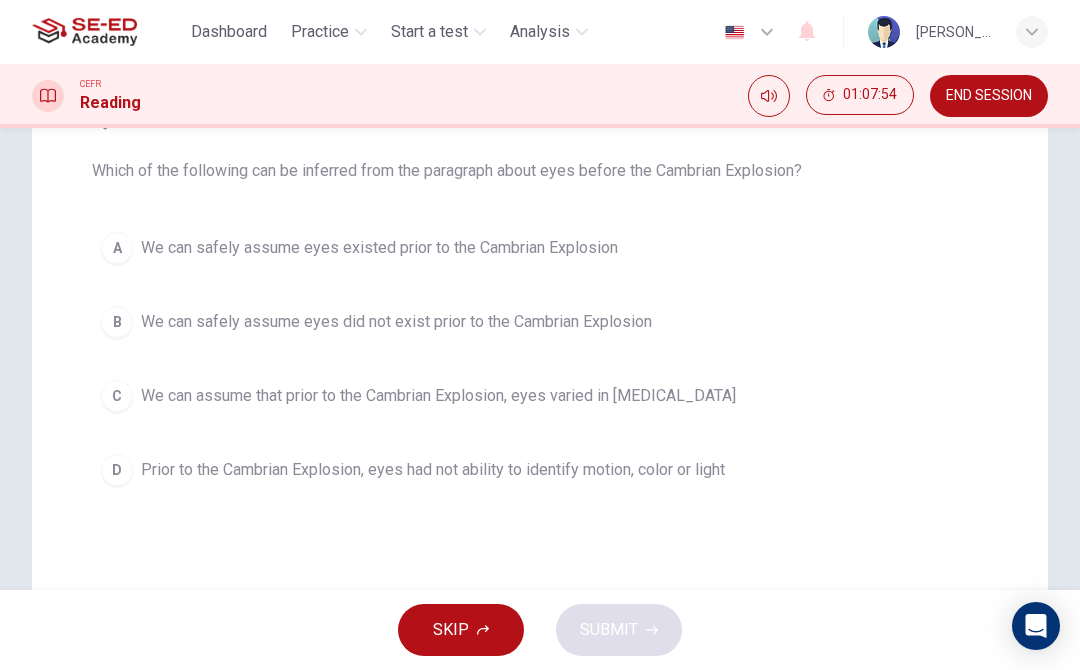 scroll, scrollTop: 177, scrollLeft: 0, axis: vertical 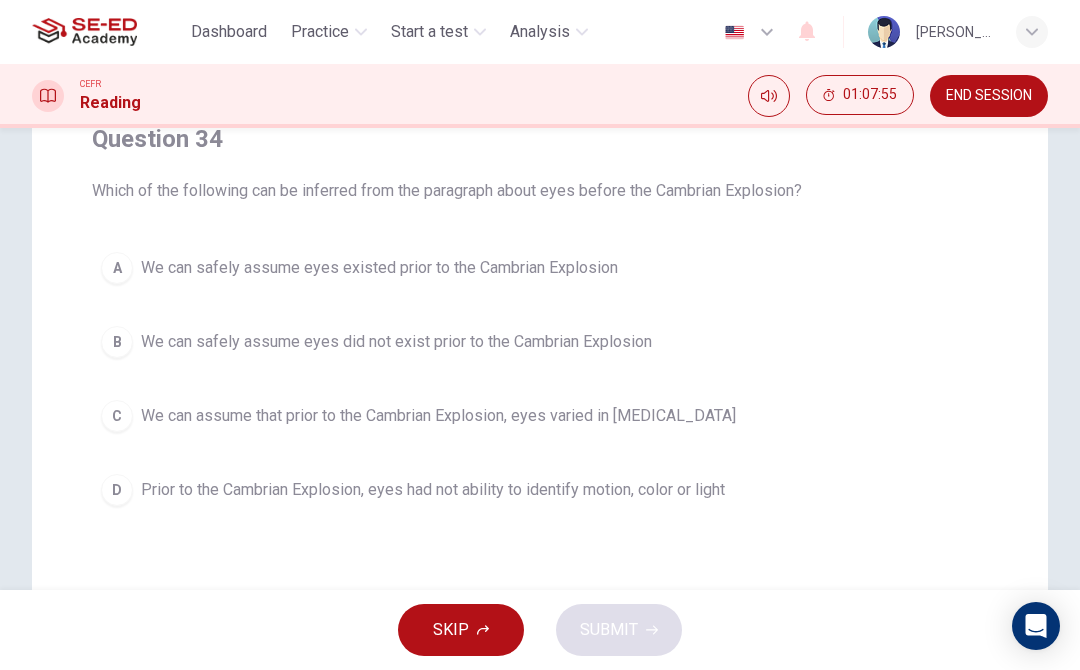 click 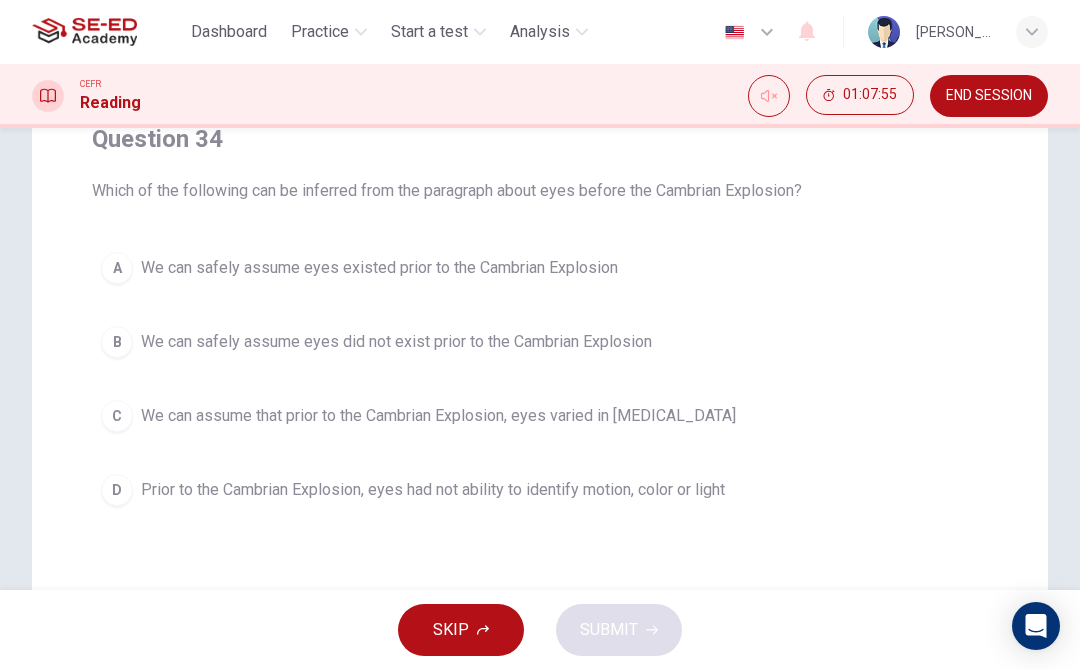 click 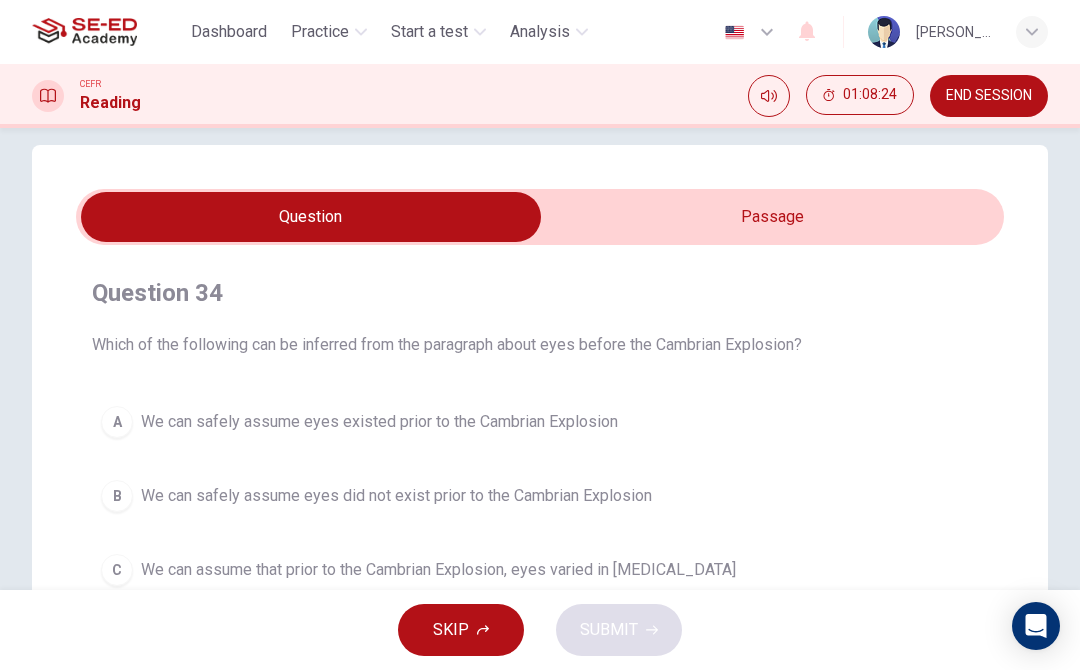scroll, scrollTop: 18, scrollLeft: 0, axis: vertical 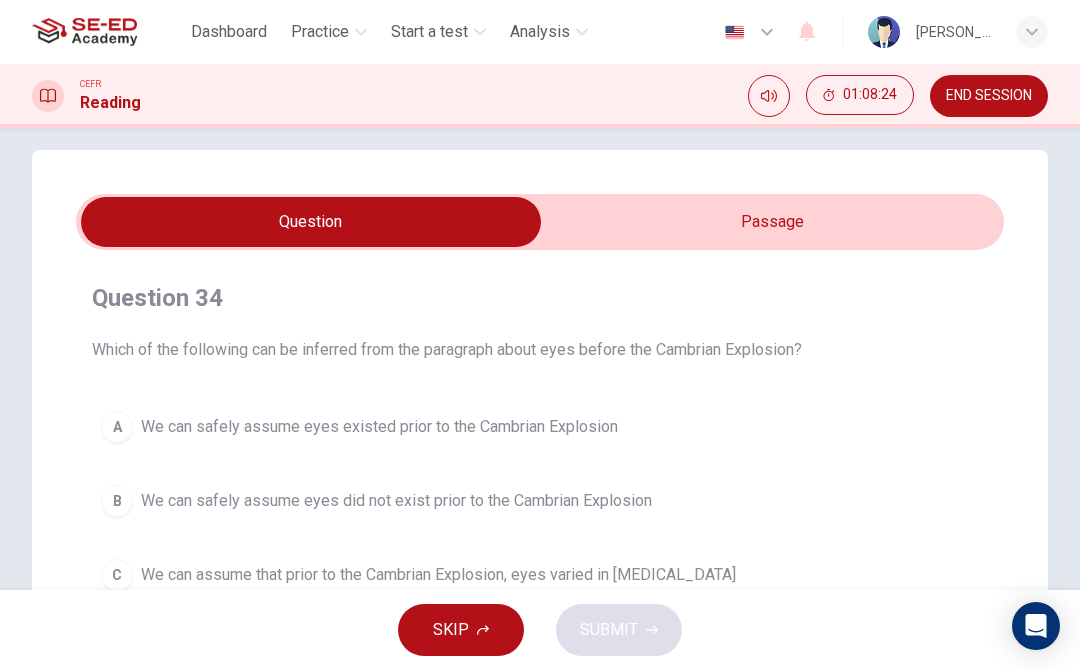 click at bounding box center [311, 222] 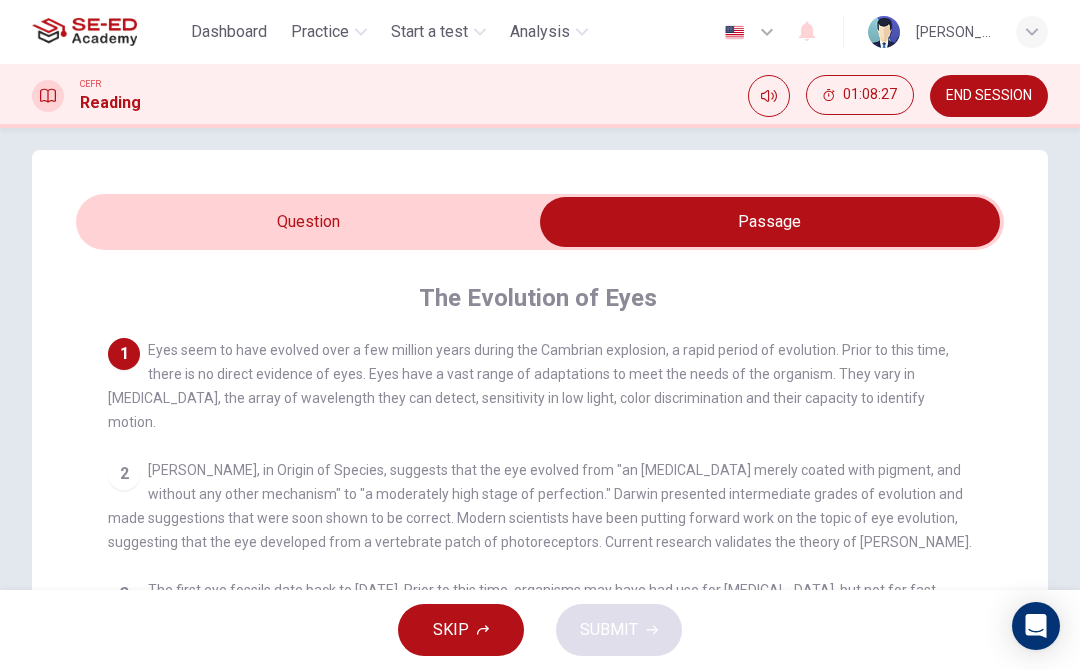 scroll, scrollTop: 0, scrollLeft: 0, axis: both 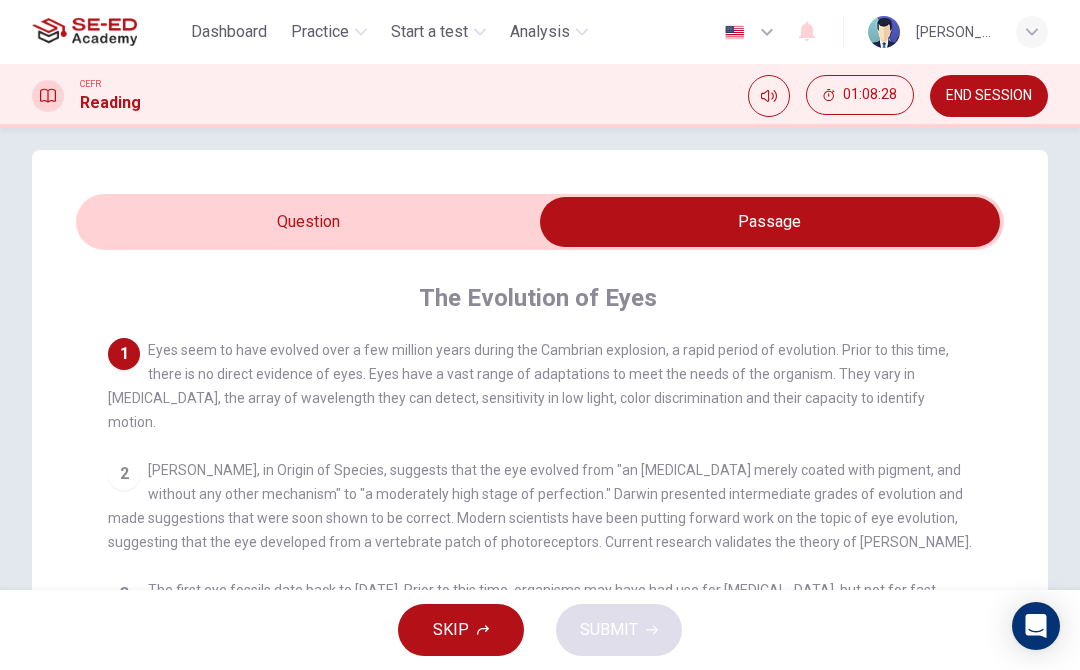 click on "2" at bounding box center (124, 474) 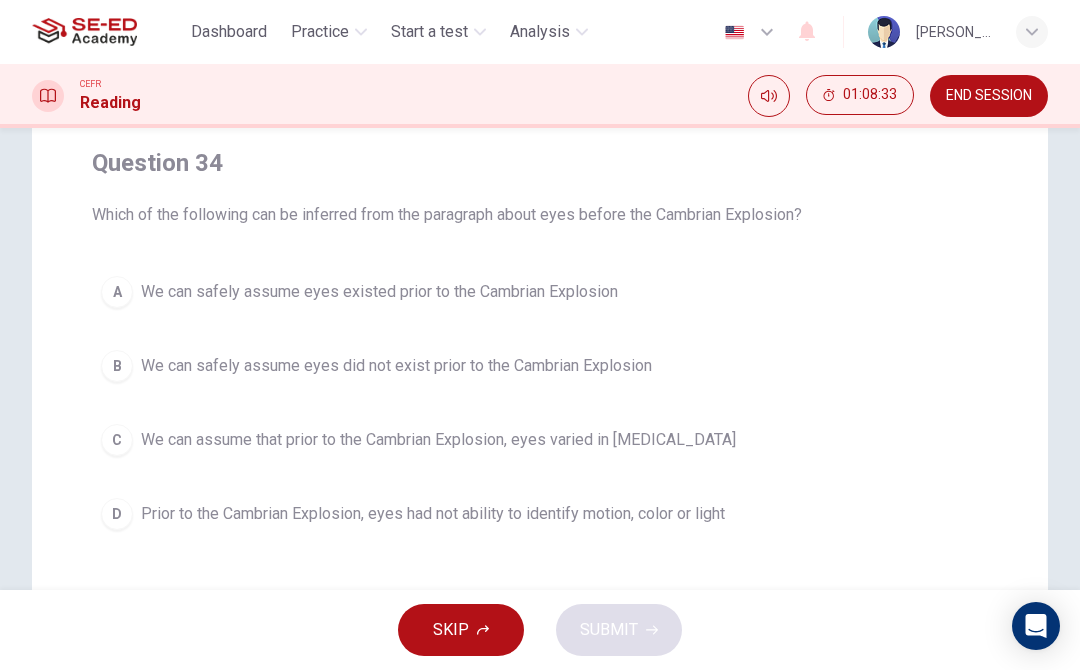 scroll, scrollTop: 155, scrollLeft: 0, axis: vertical 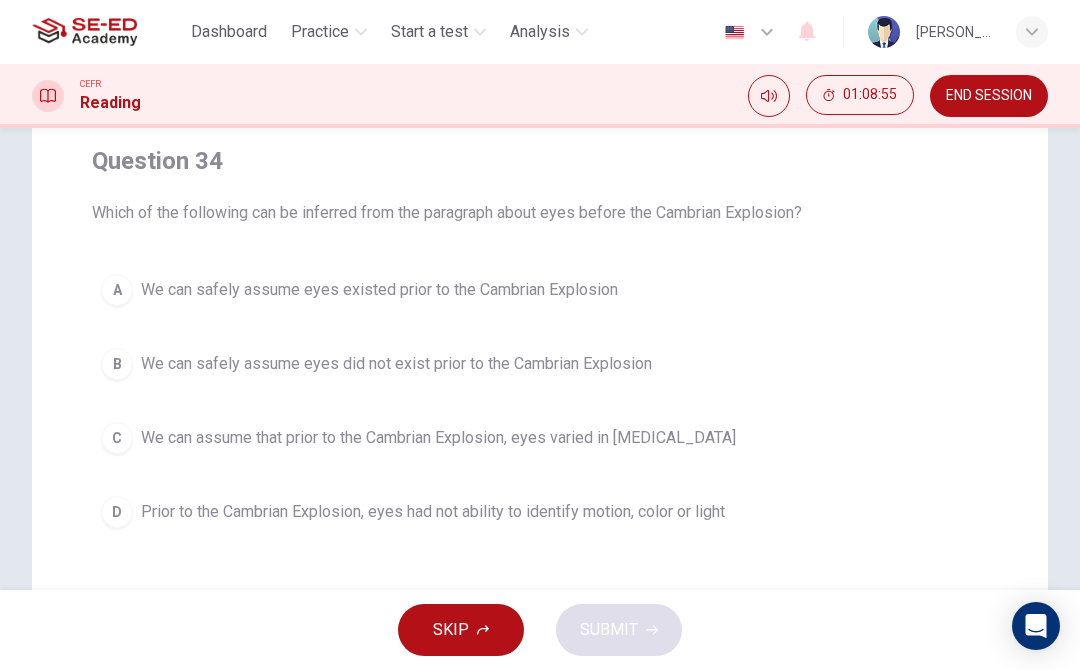 click on "D Prior to the Cambrian Explosion, eyes had not ability to identify motion, color or light" at bounding box center (540, 512) 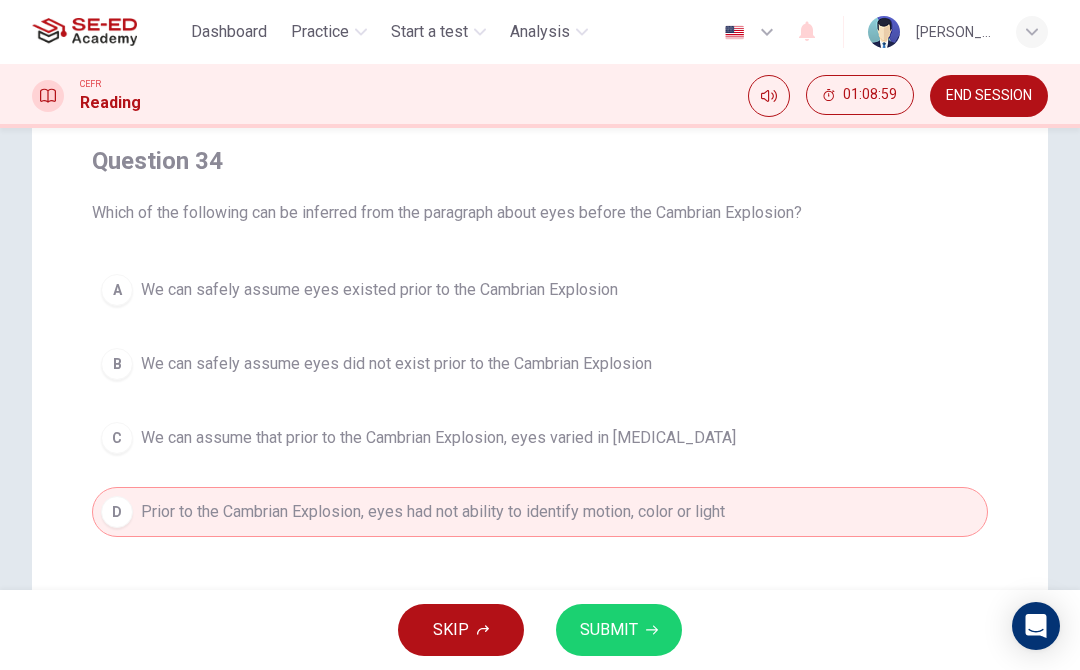 click on "C We can assume that prior to the Cambrian Explosion, eyes varied in [MEDICAL_DATA]" at bounding box center (540, 438) 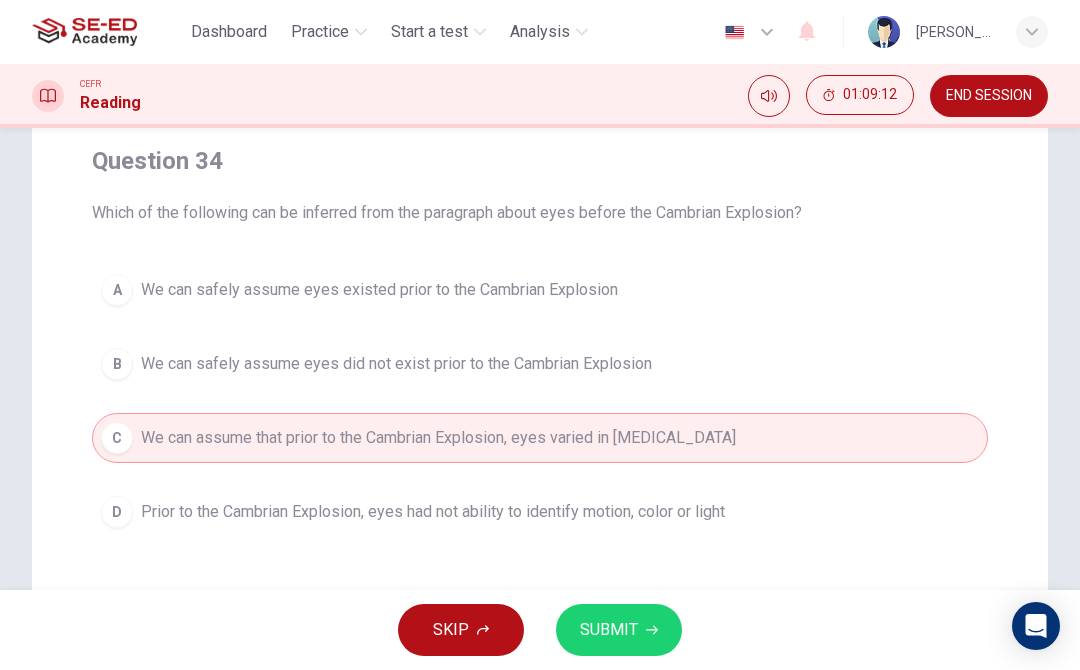 click 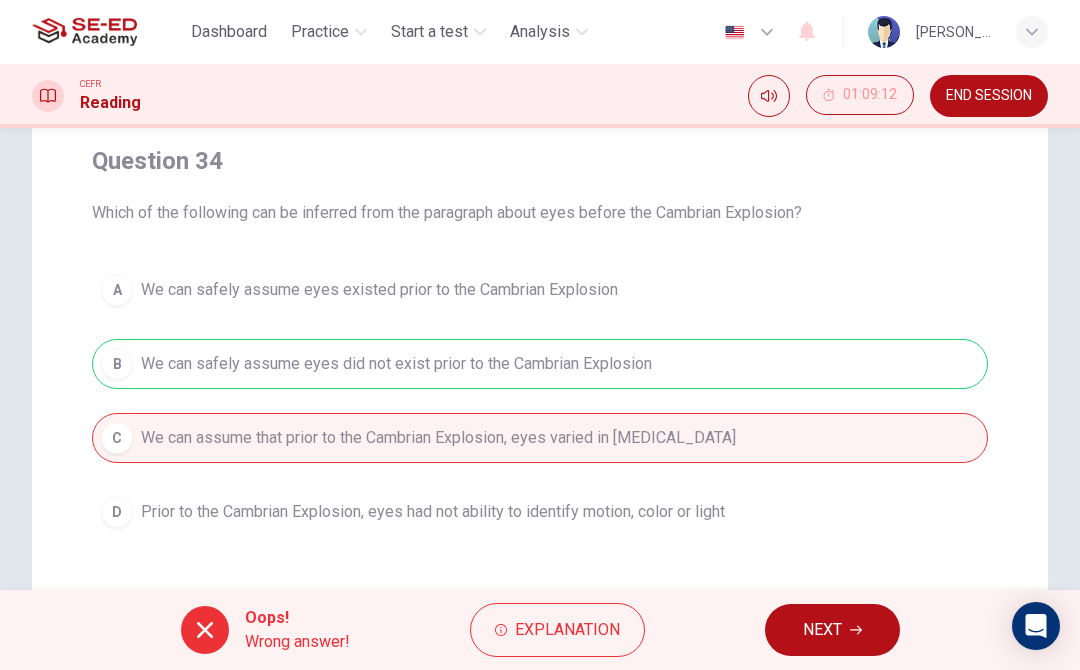 click on "NEXT" at bounding box center [832, 630] 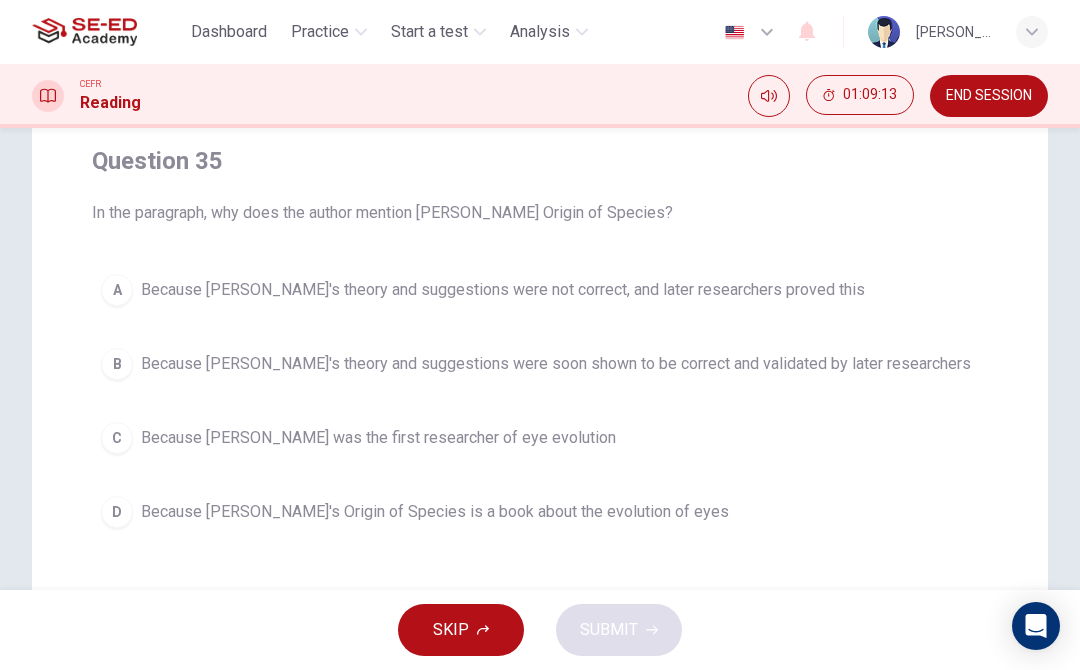 click on "Start a test" at bounding box center (429, 32) 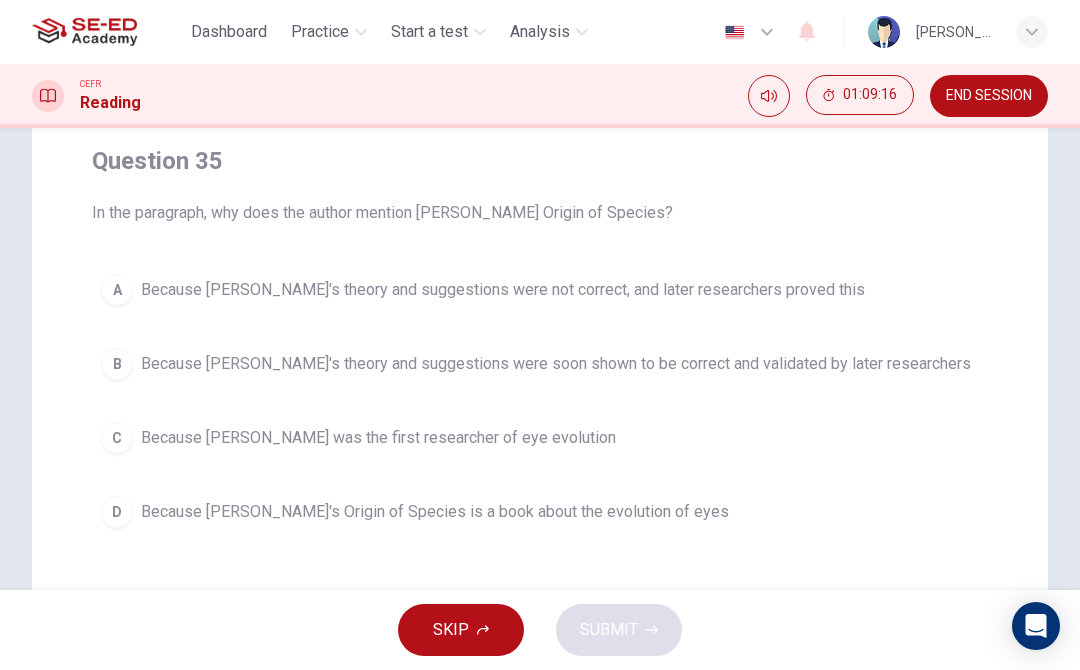 click on "Start a test" at bounding box center (429, 32) 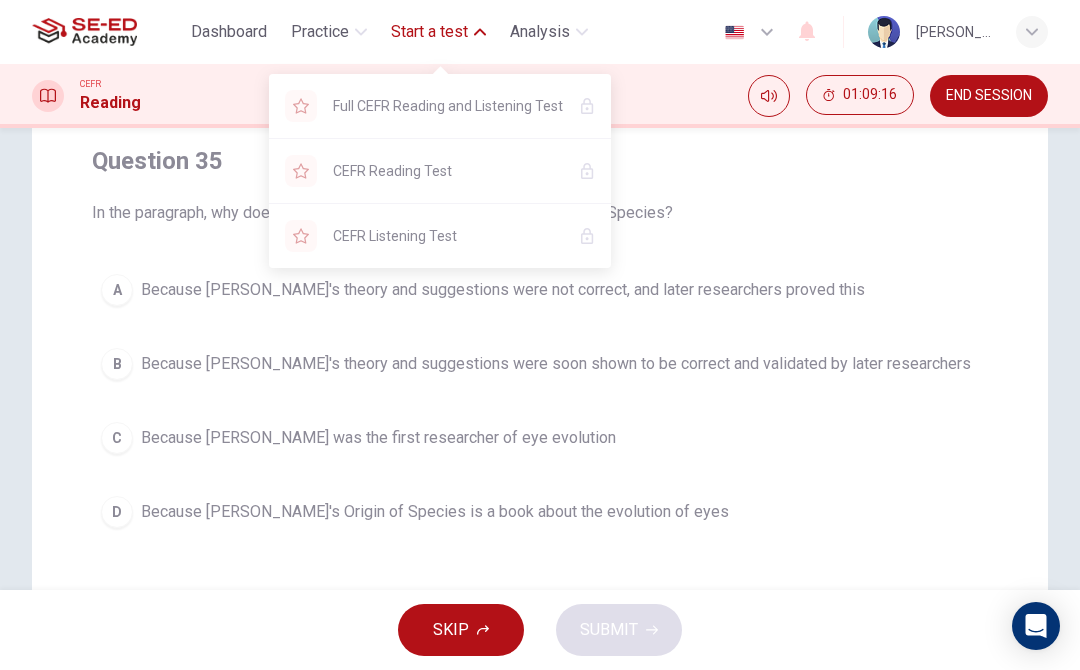 click on "CEFR Reading Test" at bounding box center (440, 171) 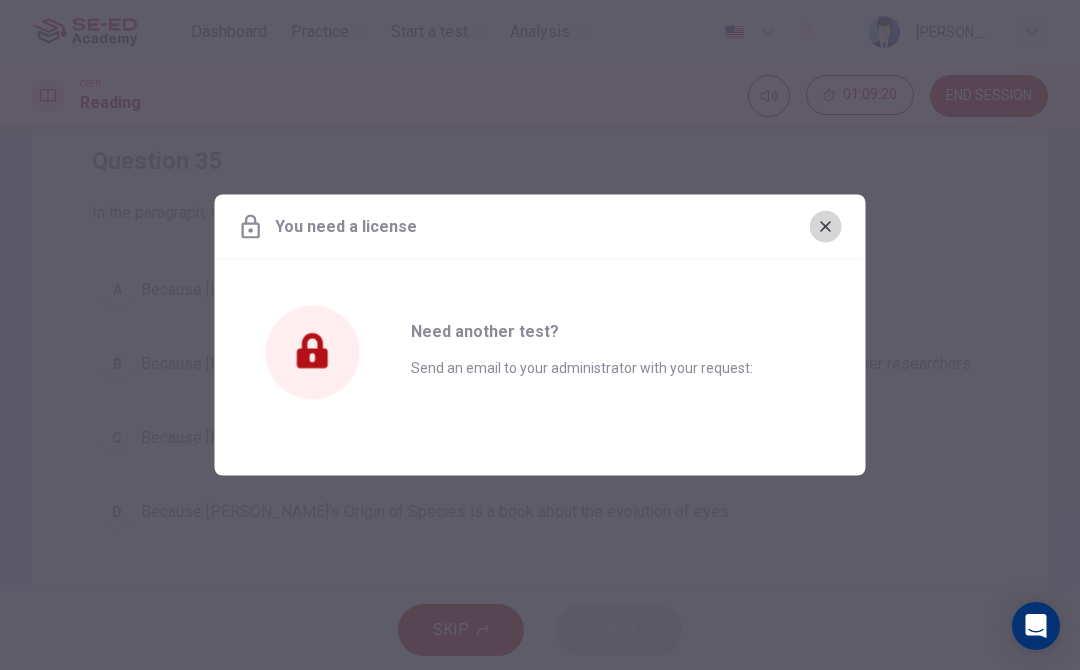 click at bounding box center [826, 227] 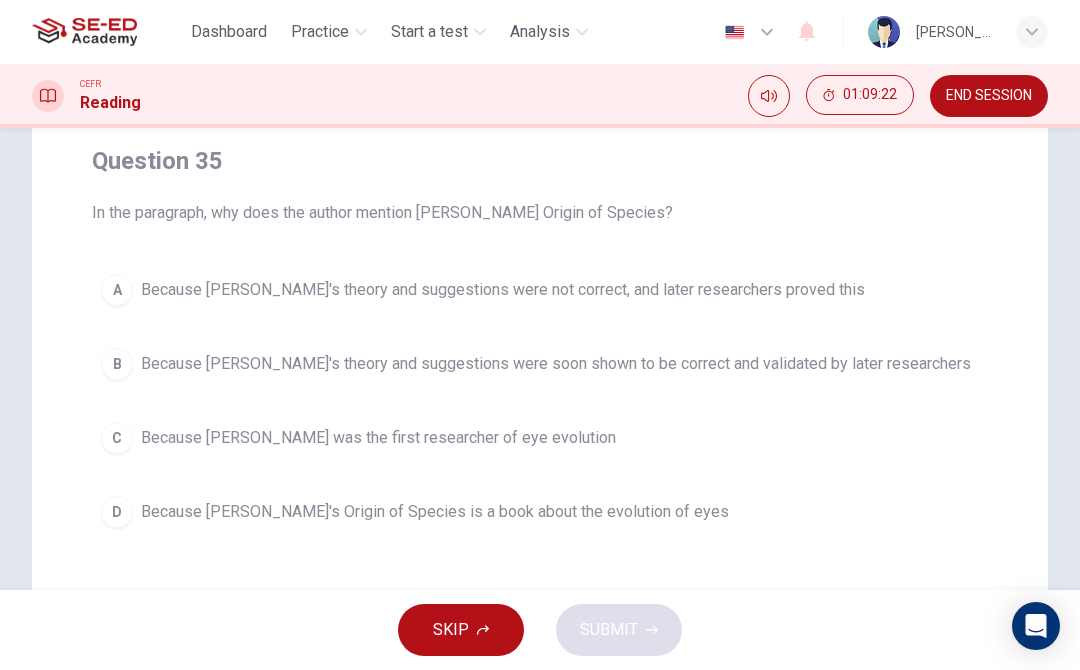 click on "Start a test" at bounding box center (429, 32) 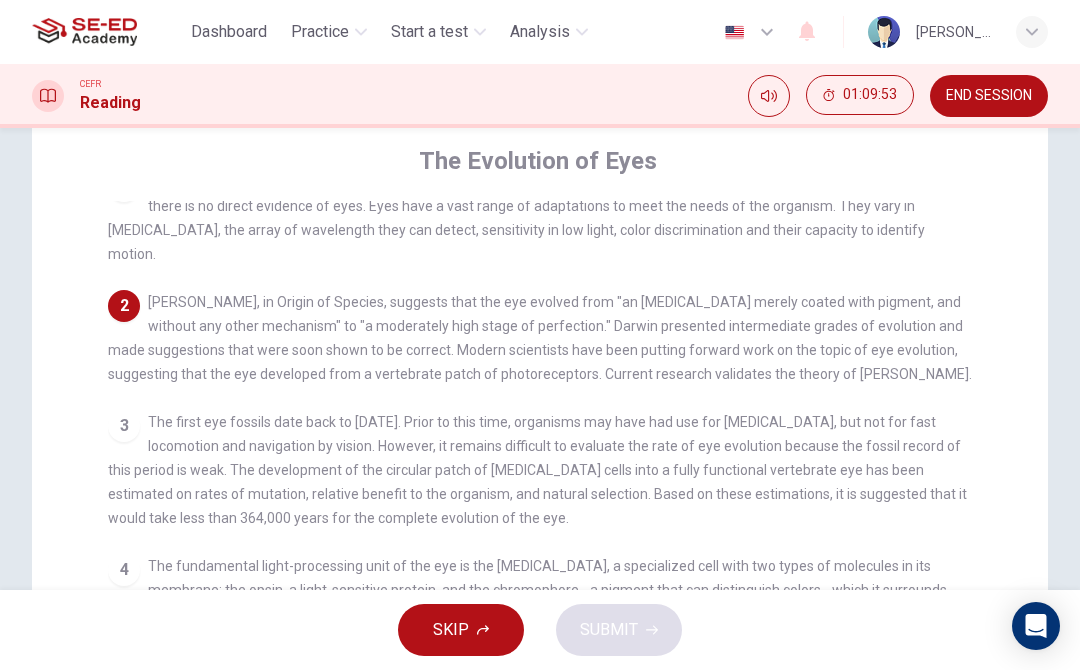 scroll, scrollTop: 33, scrollLeft: 0, axis: vertical 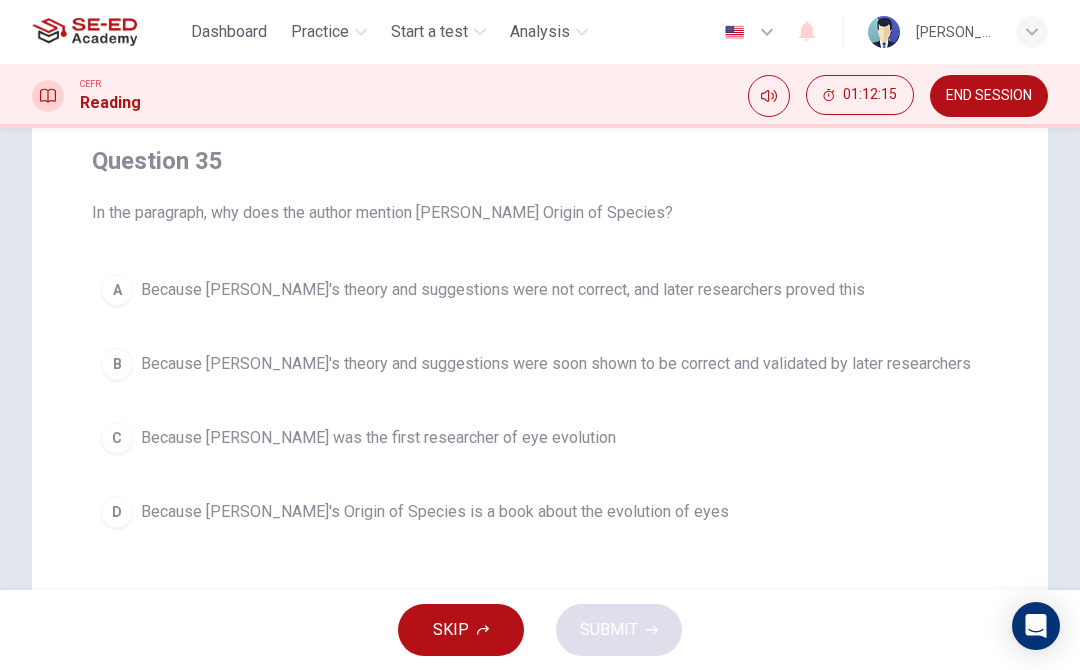 click on "D Because [PERSON_NAME]'s Origin of Species is a book about the evolution of eyes" at bounding box center [540, 512] 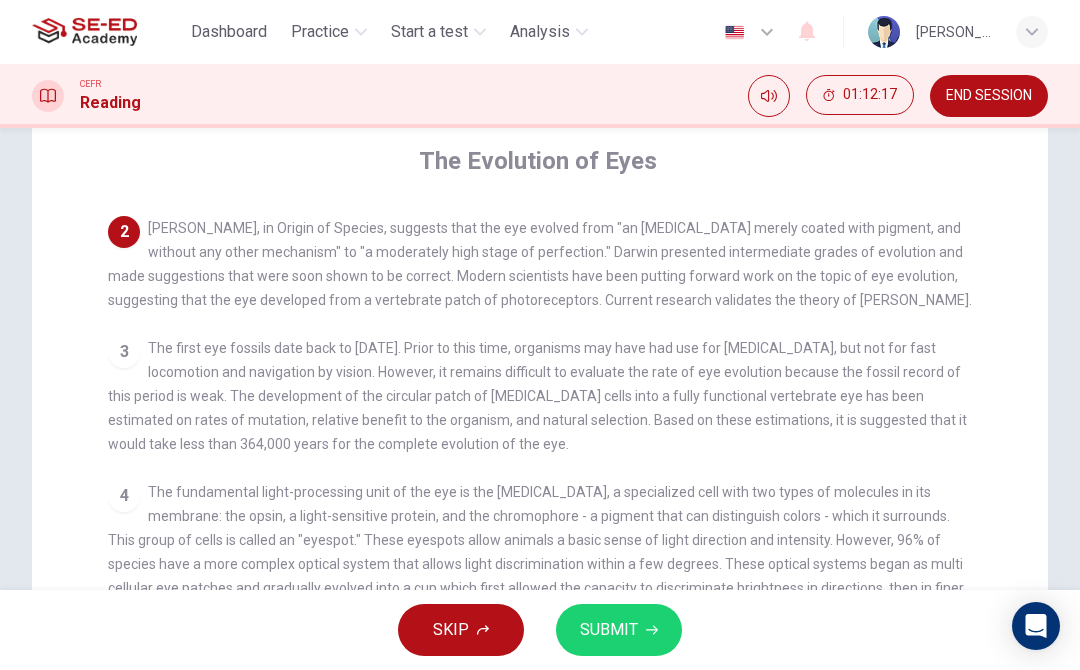 scroll, scrollTop: 91, scrollLeft: 0, axis: vertical 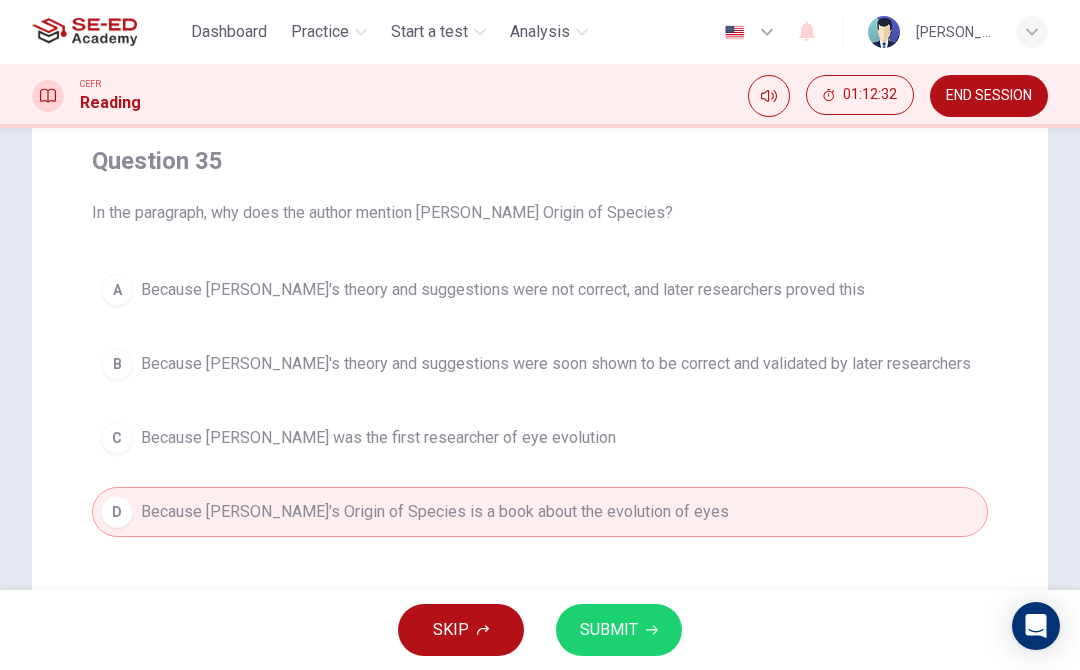 click on "B Because [PERSON_NAME]'s theory and suggestions were soon shown to be correct and validated by later researchers" at bounding box center (540, 364) 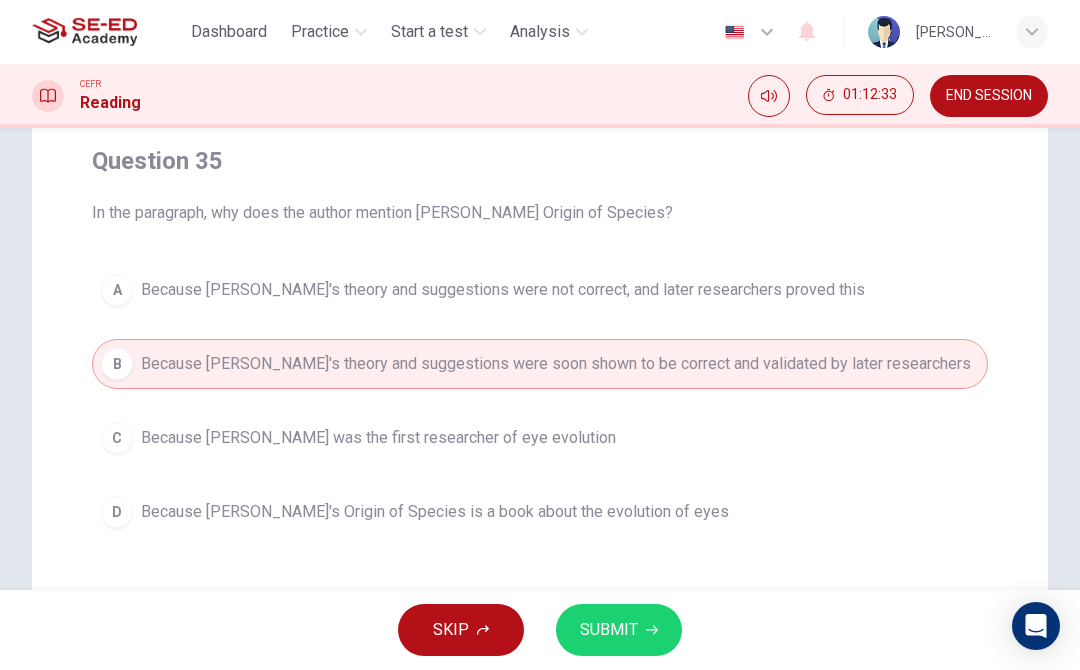 click 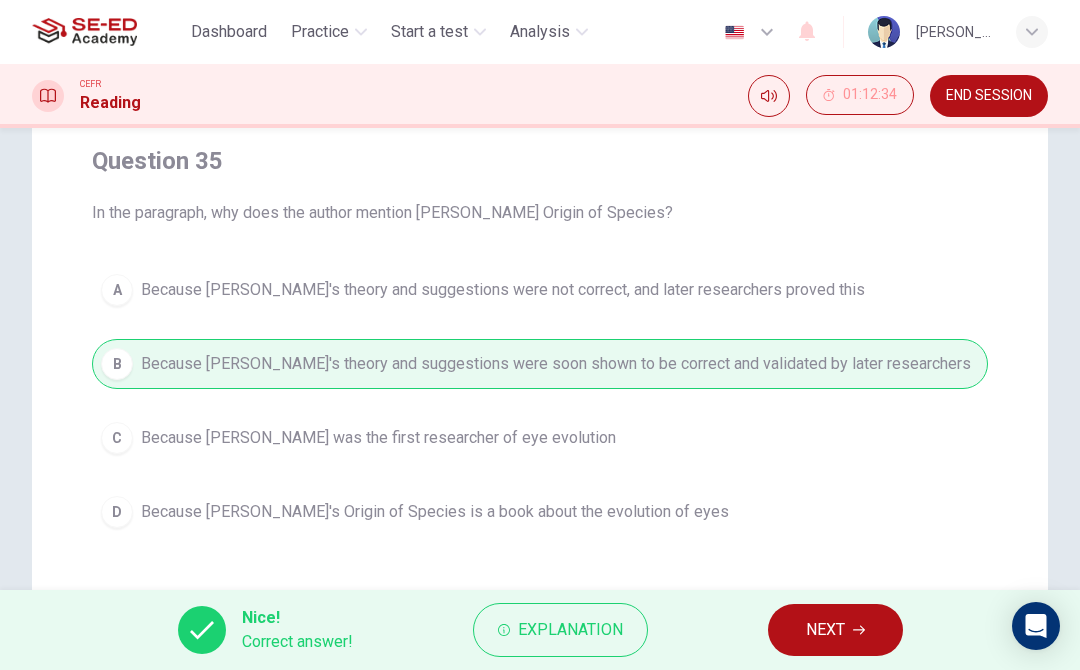 click on "NEXT" at bounding box center (835, 630) 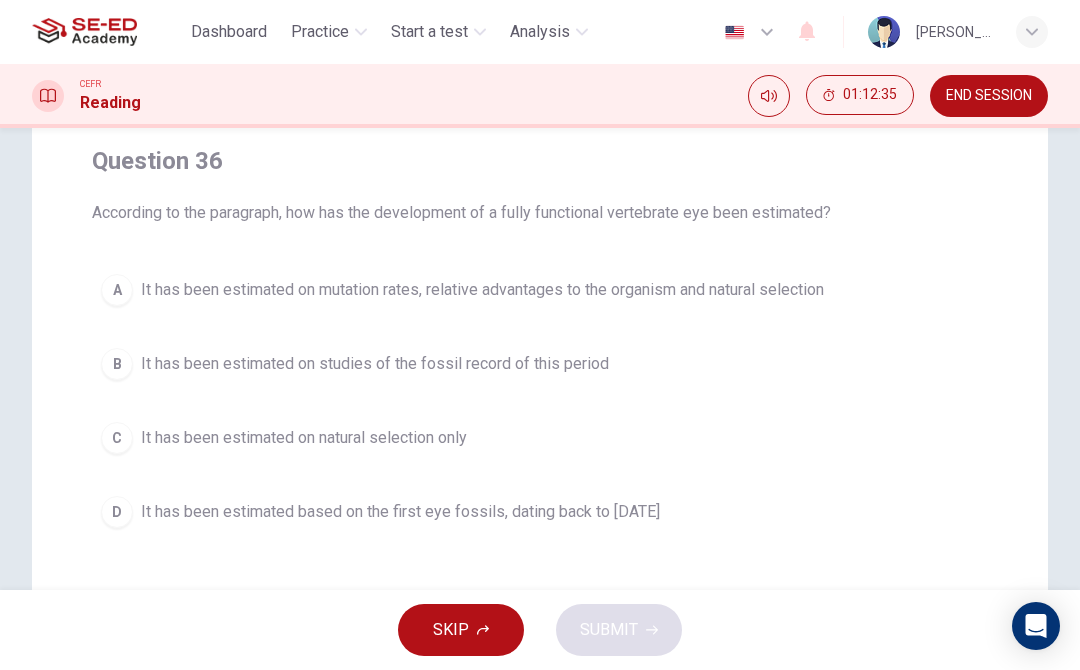 scroll, scrollTop: 162, scrollLeft: 0, axis: vertical 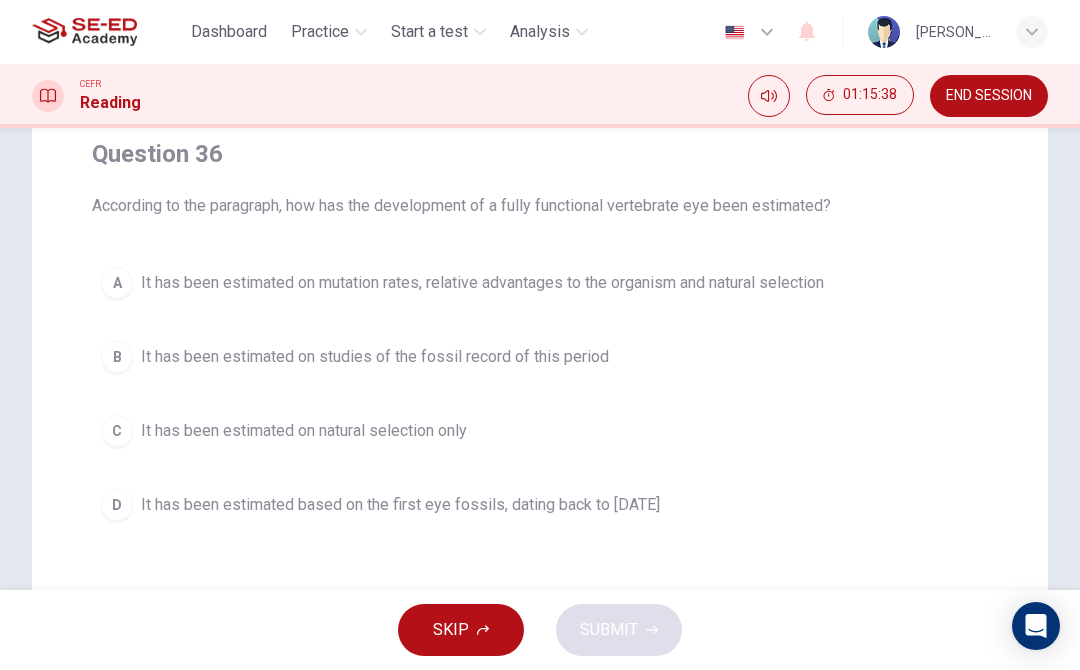 click on "D It has been estimated based on the first eye fossils, dating back to [DATE]" at bounding box center (540, 505) 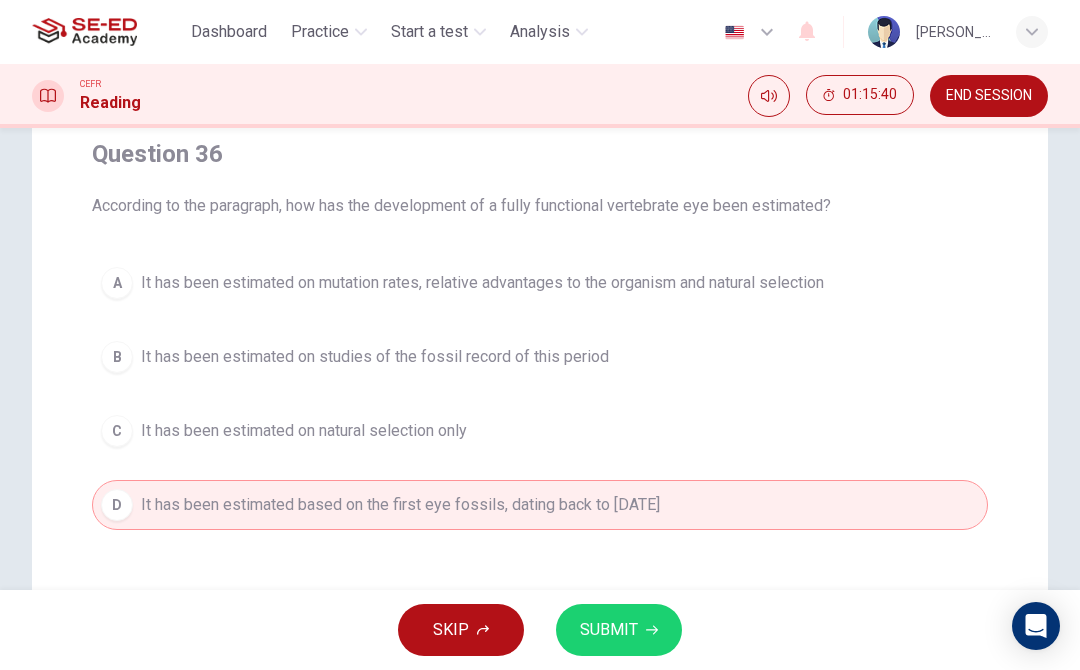 click on "SUBMIT" at bounding box center (619, 630) 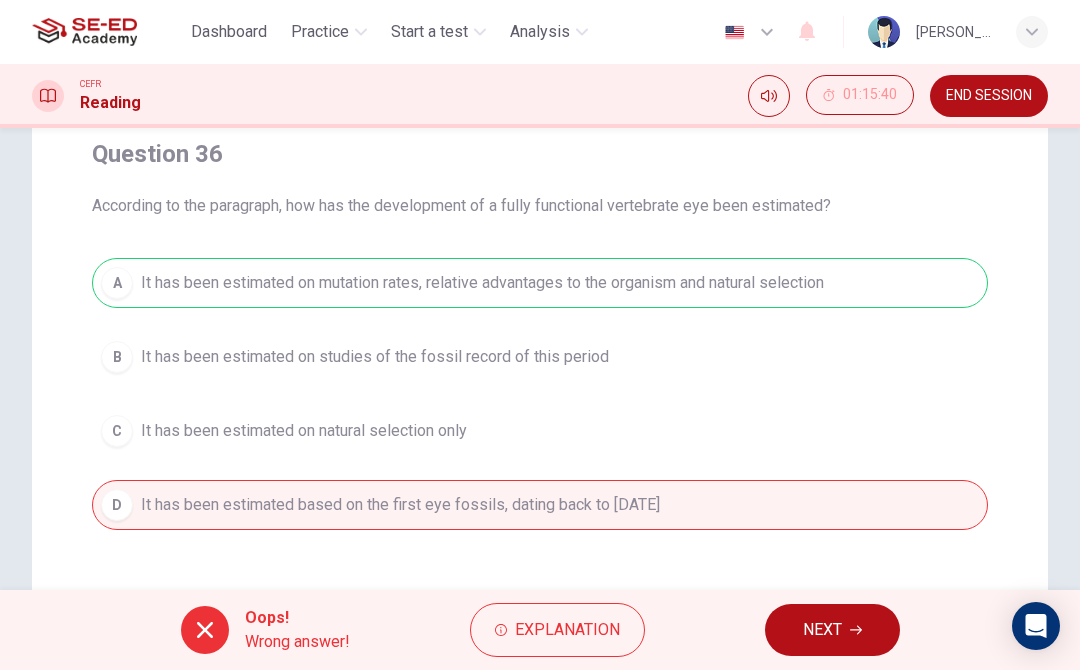 click on "NEXT" at bounding box center (832, 630) 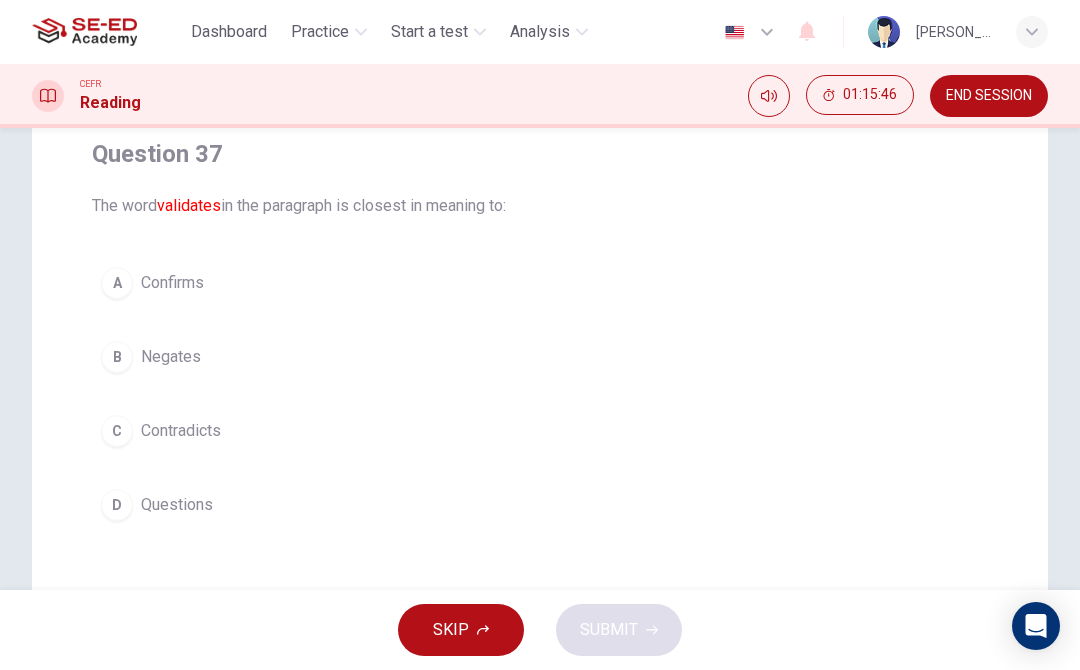 click on "A Confirms" at bounding box center (540, 283) 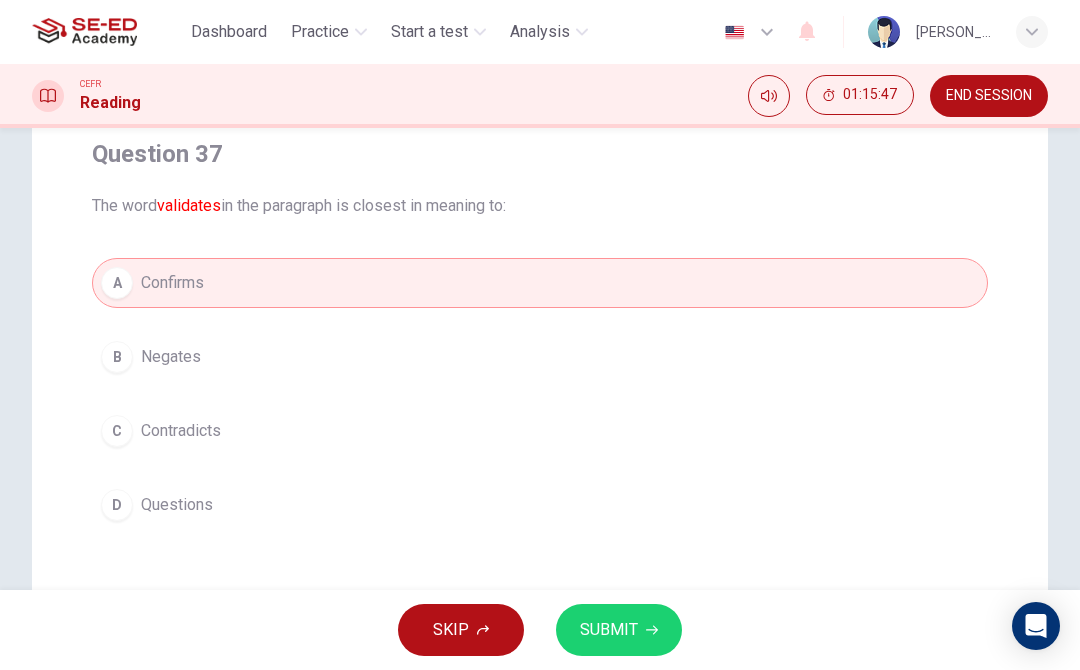 click on "SUBMIT" at bounding box center [619, 630] 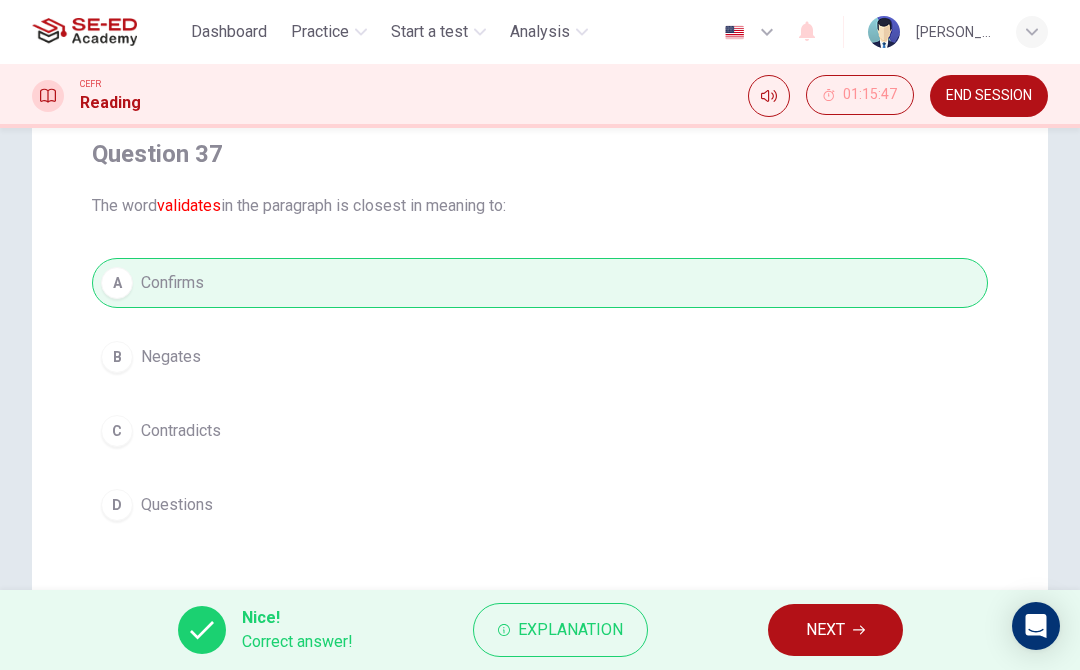 click on "NEXT" at bounding box center [825, 630] 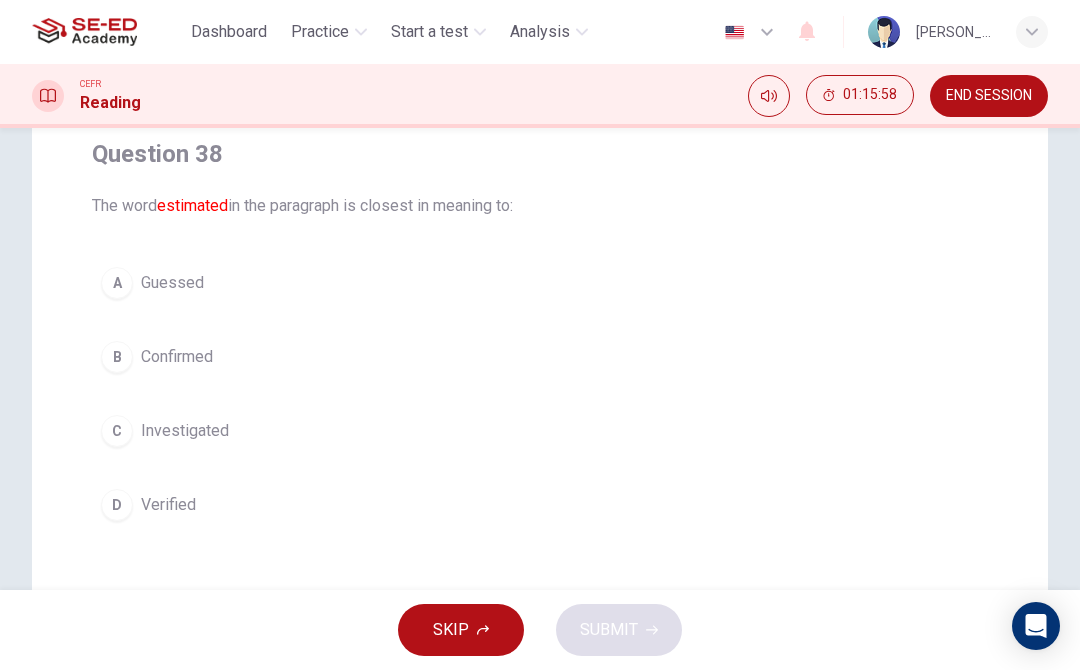 click on "C Investigated" at bounding box center (540, 431) 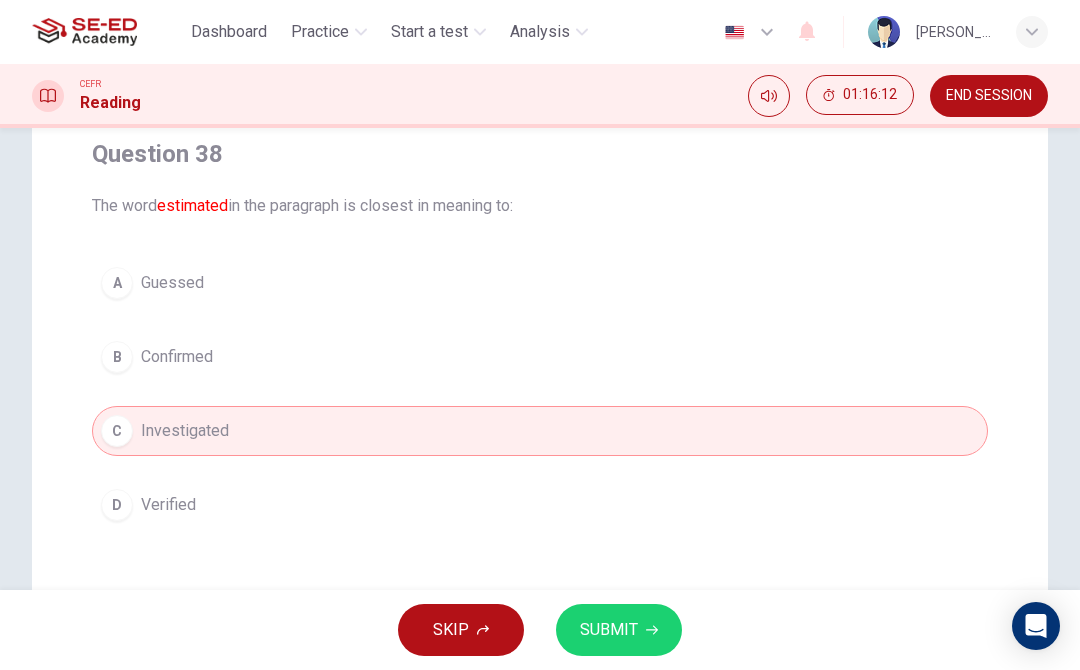 click on "B Confirmed" at bounding box center (540, 357) 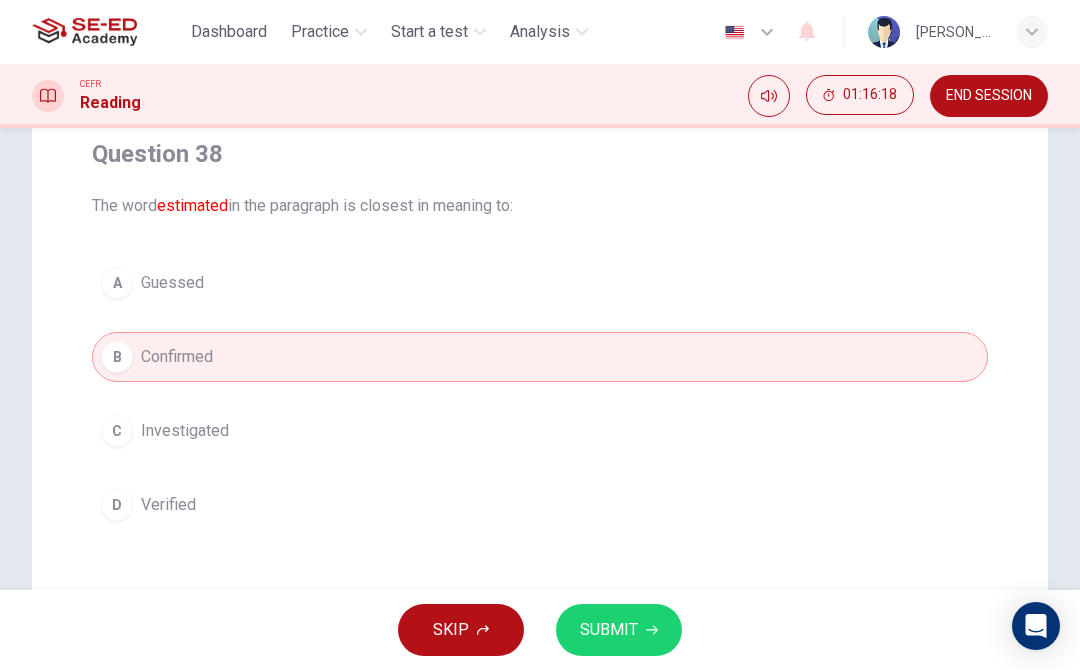 click on "D Verified" at bounding box center [540, 505] 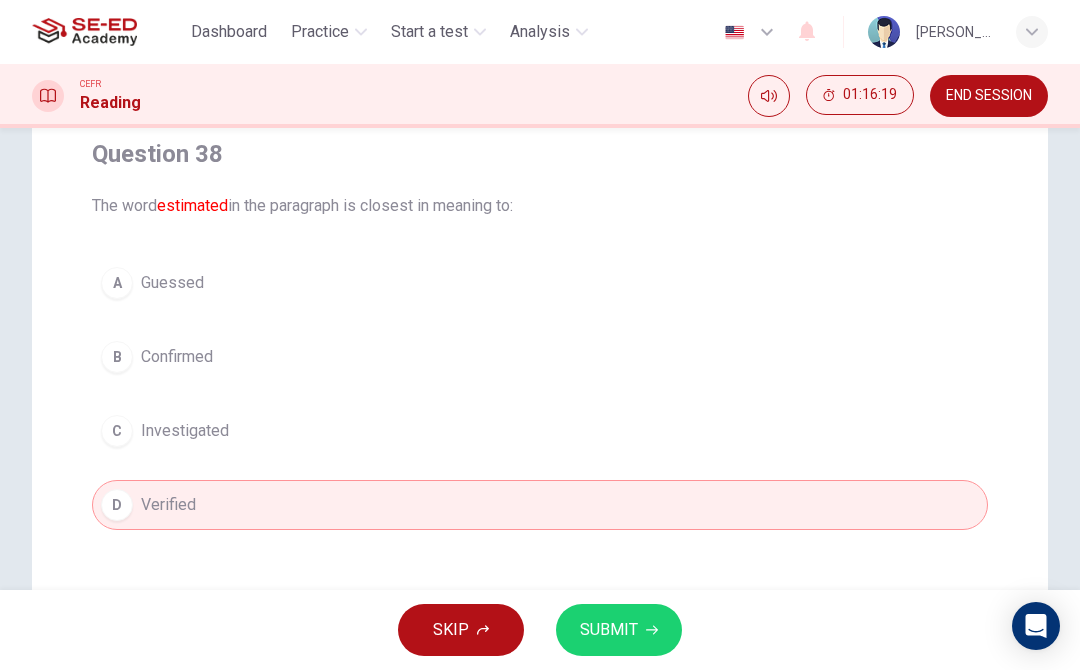 click on "SUBMIT" at bounding box center (609, 630) 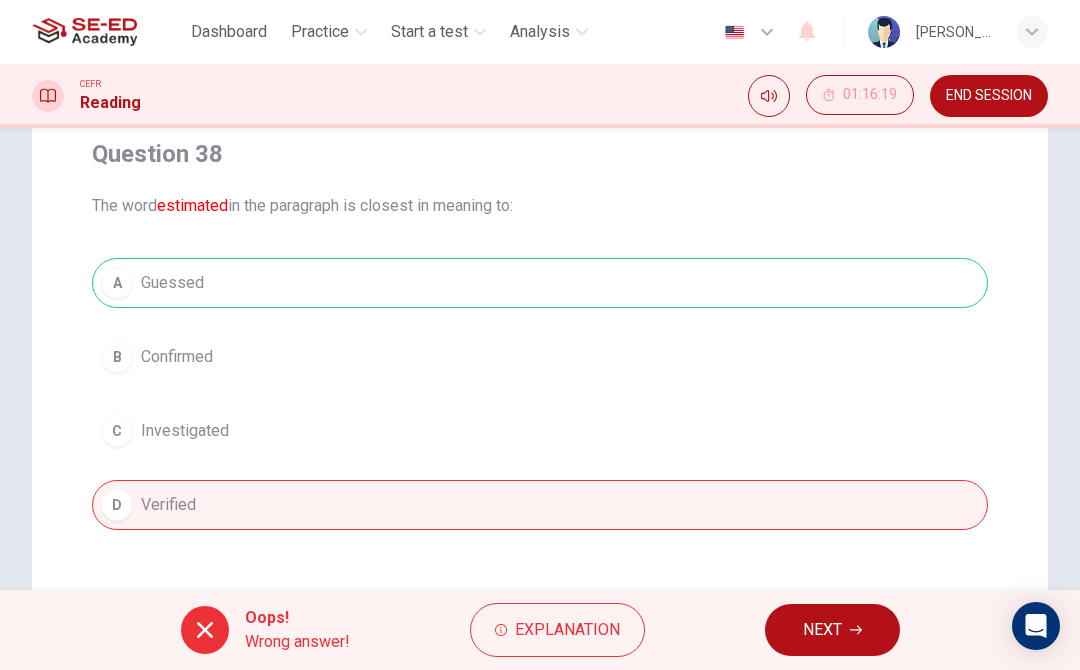 click on "Oops! Wrong answer! Explanation NEXT" at bounding box center (540, 630) 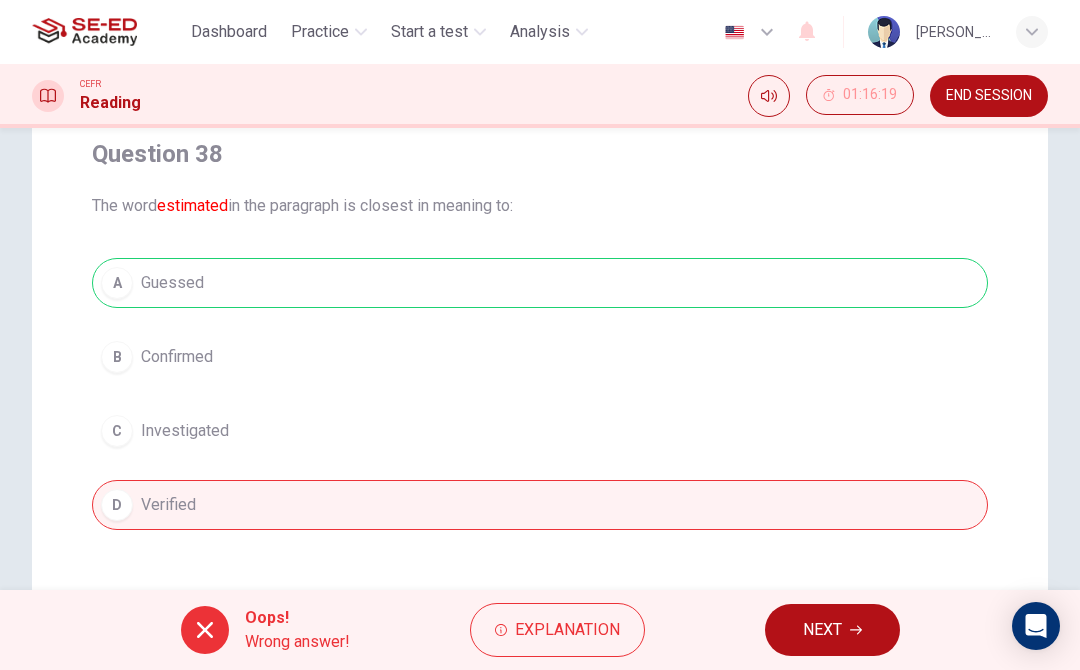click on "NEXT" at bounding box center (832, 630) 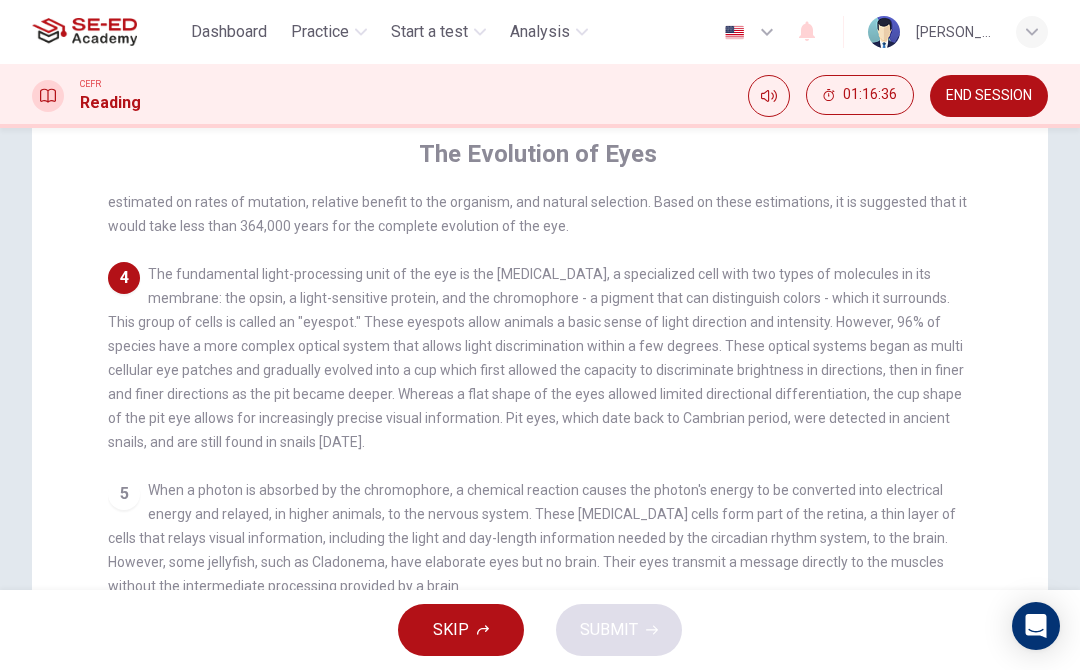 scroll, scrollTop: 327, scrollLeft: 0, axis: vertical 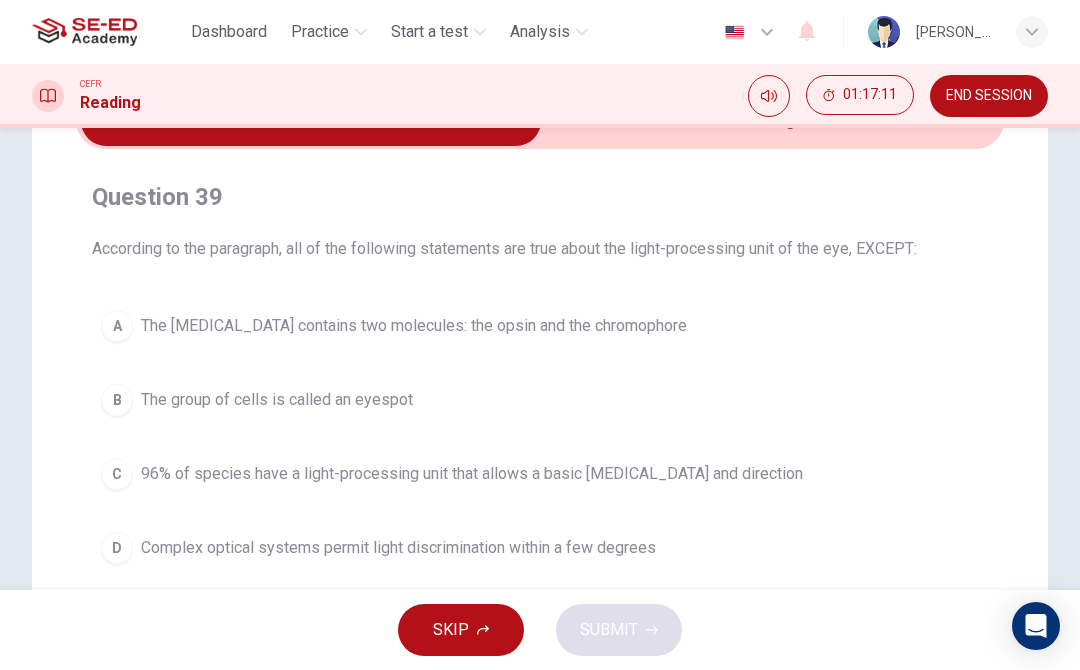 click on "The [MEDICAL_DATA] contains two molecules: the opsin and the chromophore" at bounding box center (414, 326) 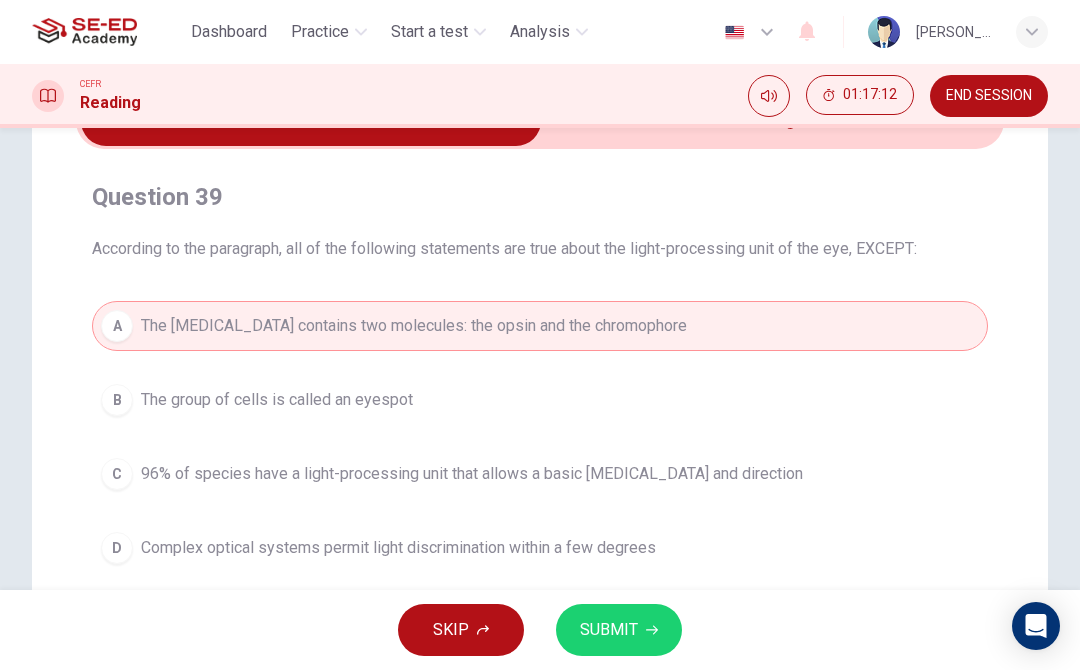 click on "SUBMIT" at bounding box center (619, 630) 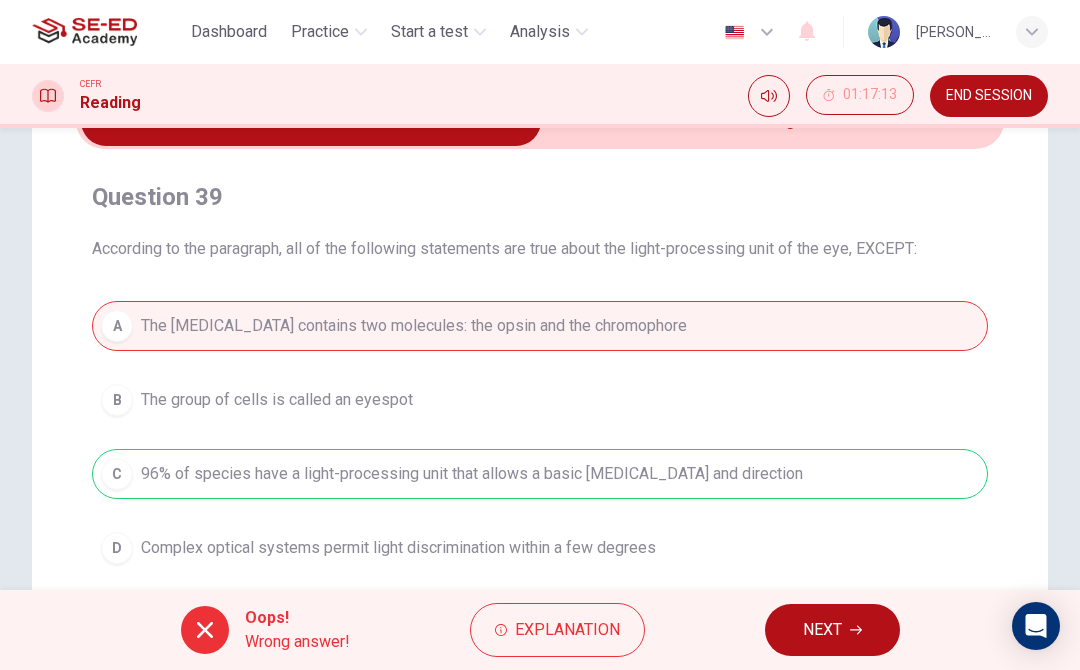 click on "NEXT" at bounding box center [832, 630] 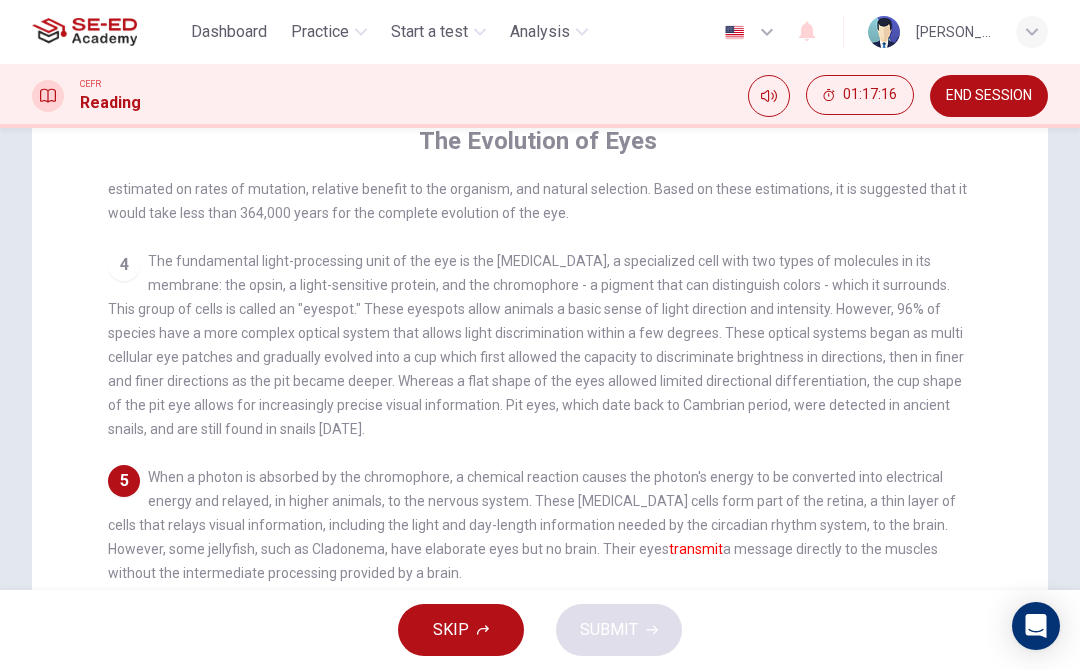 scroll, scrollTop: 176, scrollLeft: 0, axis: vertical 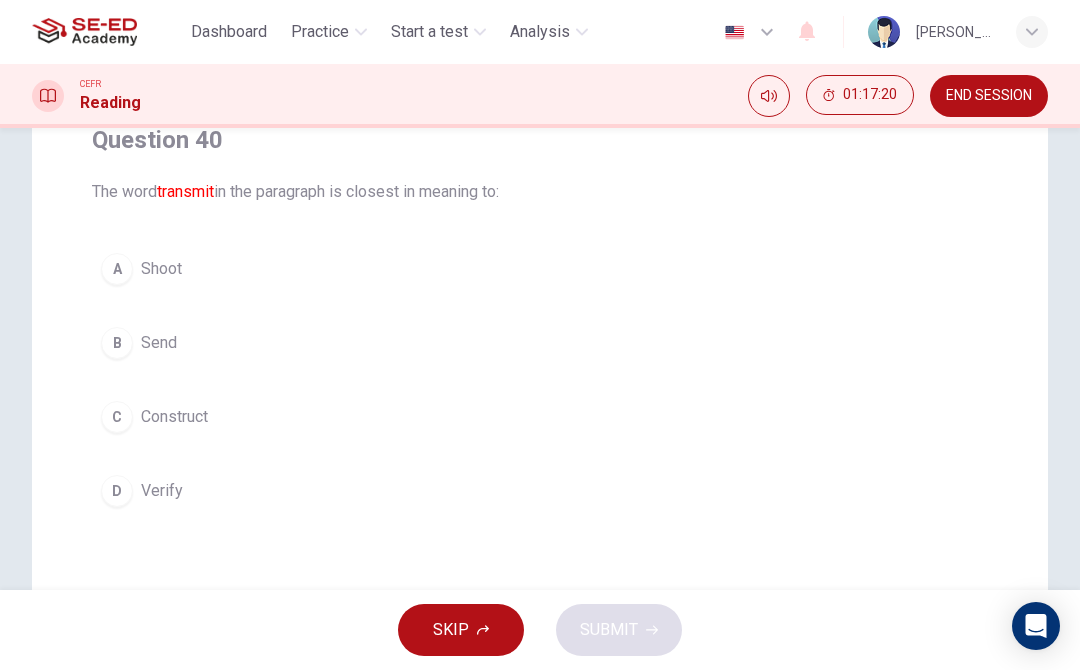 click on "B Send" at bounding box center [540, 343] 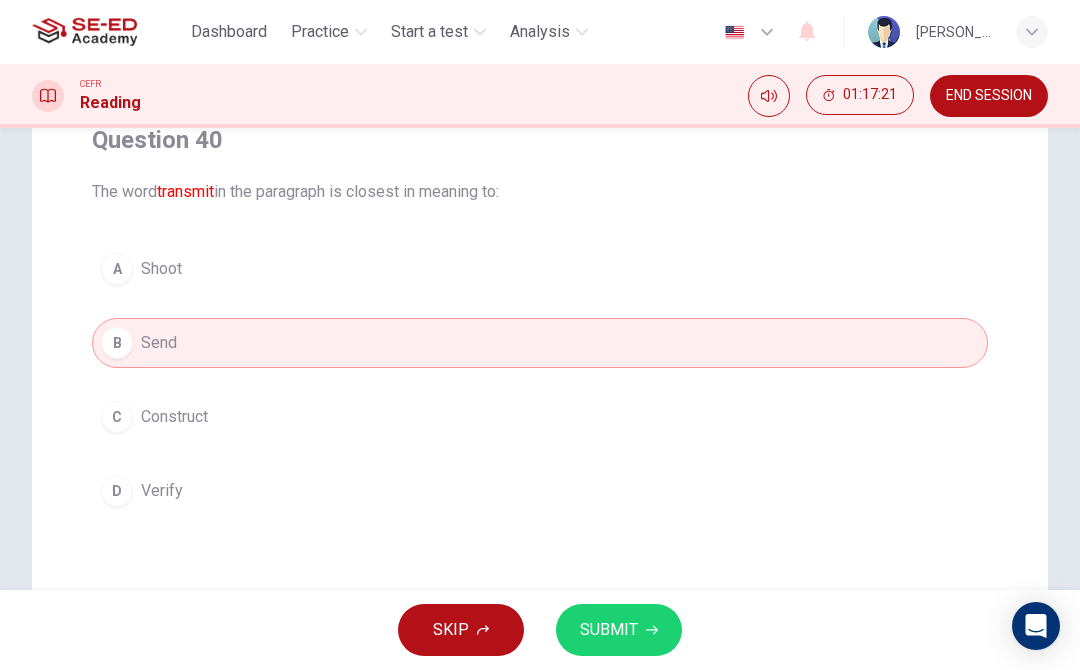 click on "SUBMIT" at bounding box center (619, 630) 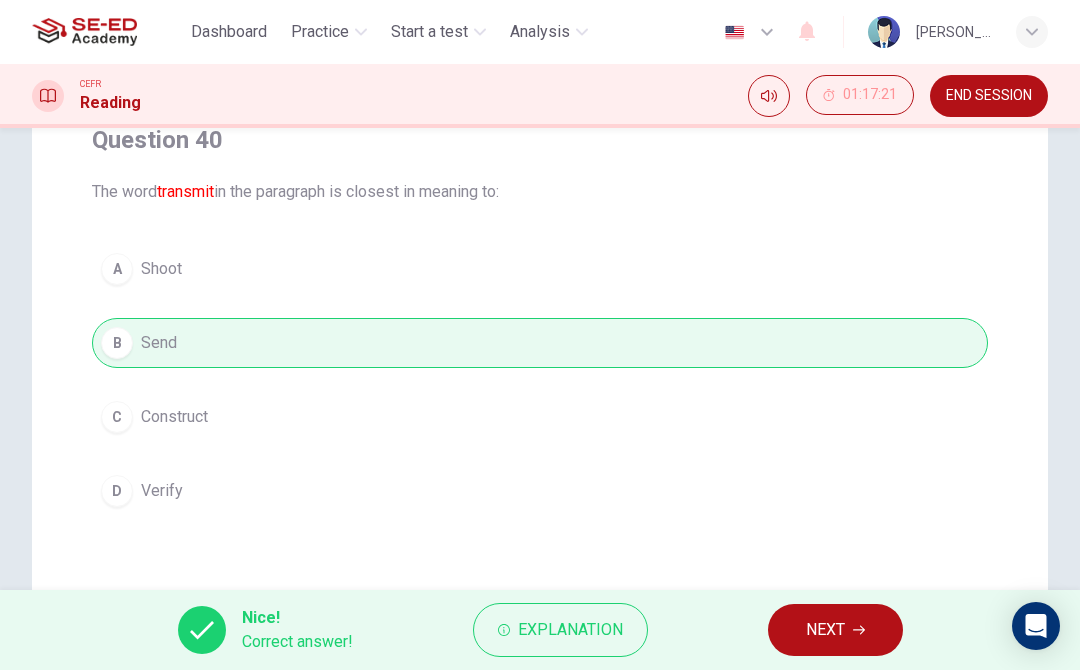 click on "NEXT" at bounding box center [835, 630] 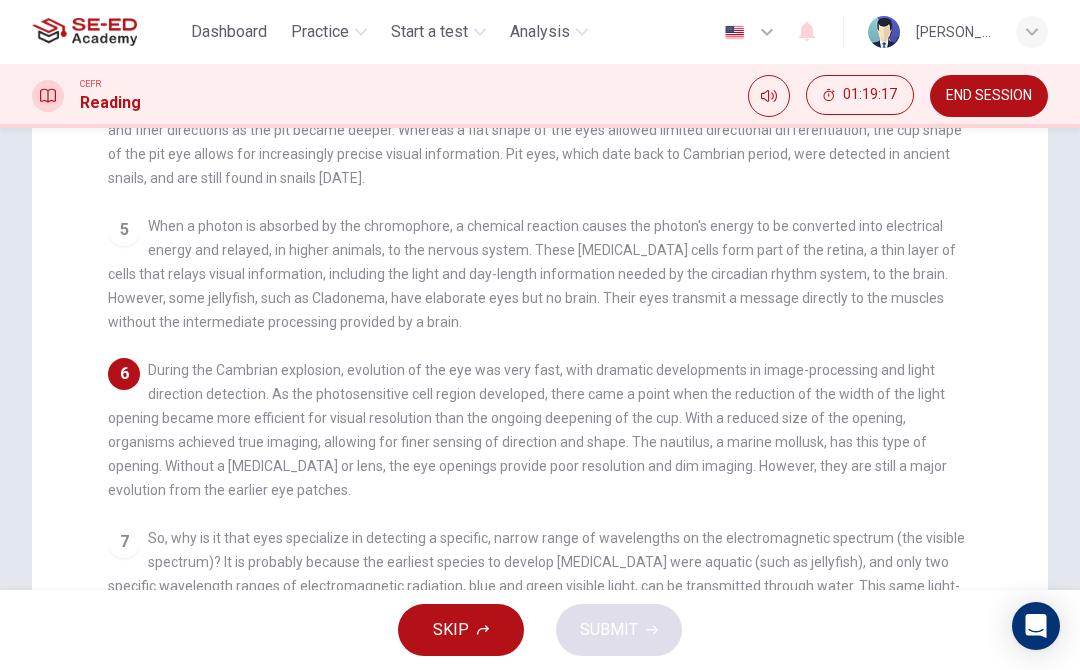 scroll, scrollTop: 427, scrollLeft: 0, axis: vertical 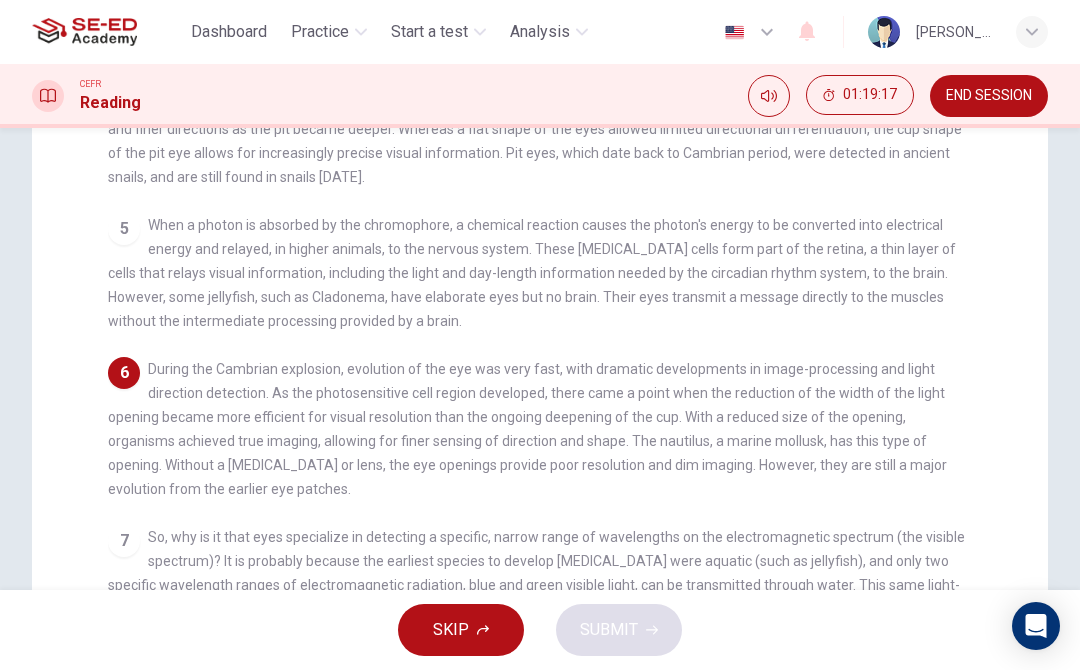 click on "During the Cambrian explosion, evolution of the eye was very fast, with dramatic developments in image-processing and light direction detection. As the photosensitive cell region developed, there came a point when the reduction of the width of the light opening became more efficient for visual resolution than the ongoing deepening of the cup. With a reduced size of the opening, organisms achieved true imaging, allowing for finer sensing of direction and shape. The nautilus, a marine mollusk, has this type of opening. Without a [MEDICAL_DATA] or lens, the eye openings provide poor resolution and dim imaging. However, they are still a major evolution from the earlier eye patches." at bounding box center (527, 429) 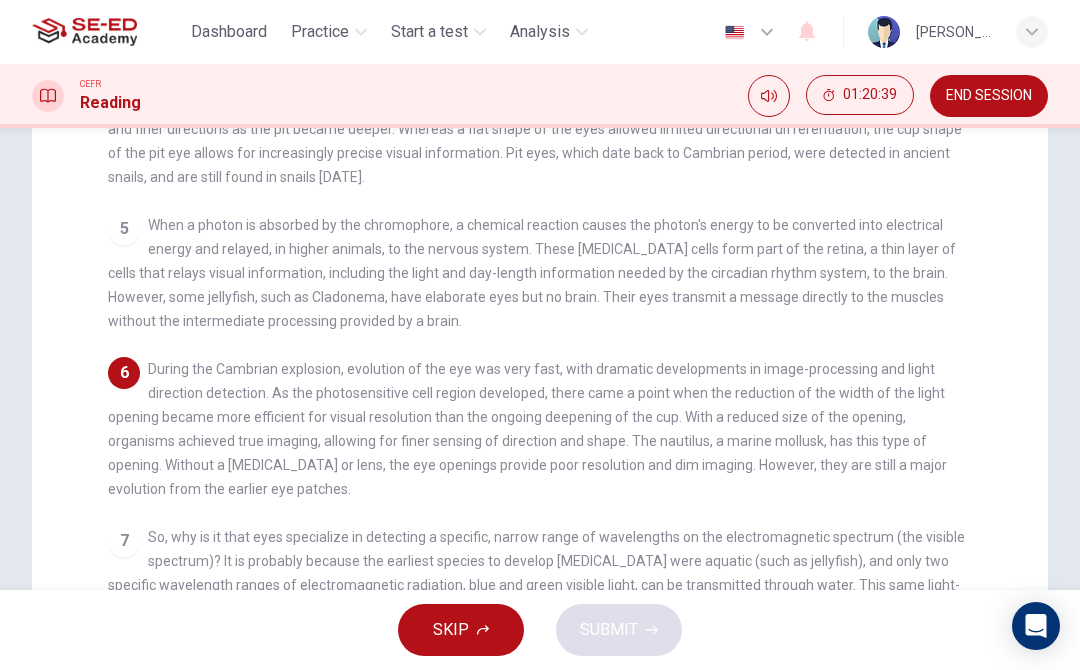 scroll, scrollTop: 445, scrollLeft: 0, axis: vertical 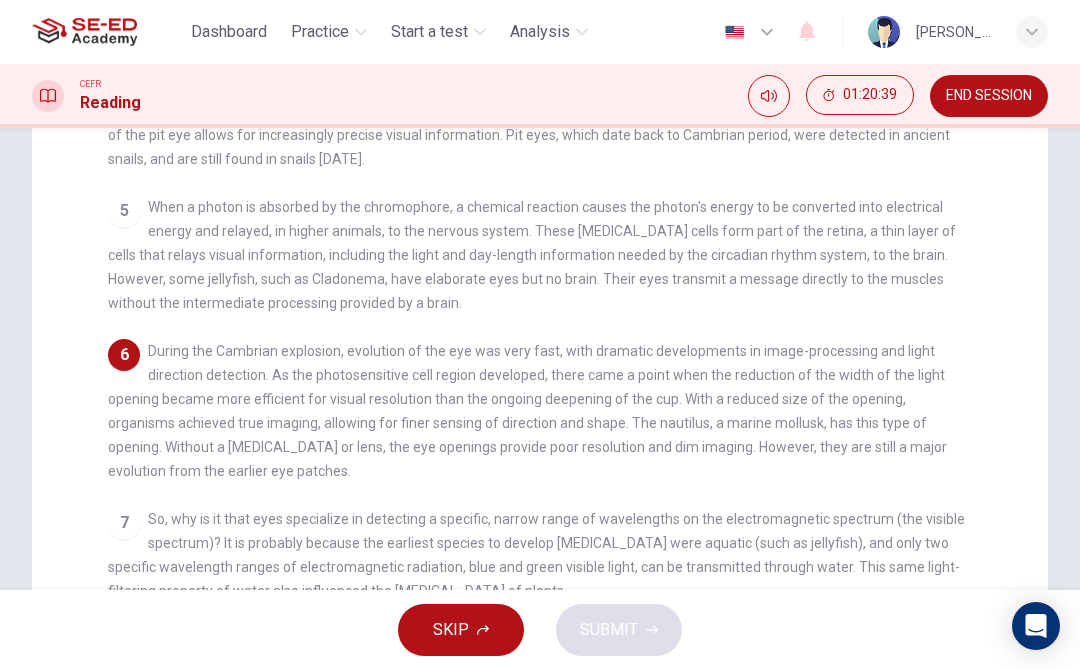 click on "When a photon is absorbed by the chromophore, a chemical reaction causes the photon's energy to be converted into electrical energy and relayed, in higher animals, to the nervous system. These [MEDICAL_DATA] cells form part of the retina, a thin layer of cells that relays visual information, including the light and day-length information needed by the circadian rhythm system, to the brain. However, some jellyfish, such as Cladonema, have elaborate eyes but no brain. Their eyes transmit a message directly to the muscles without the intermediate processing provided by a brain." at bounding box center (532, 255) 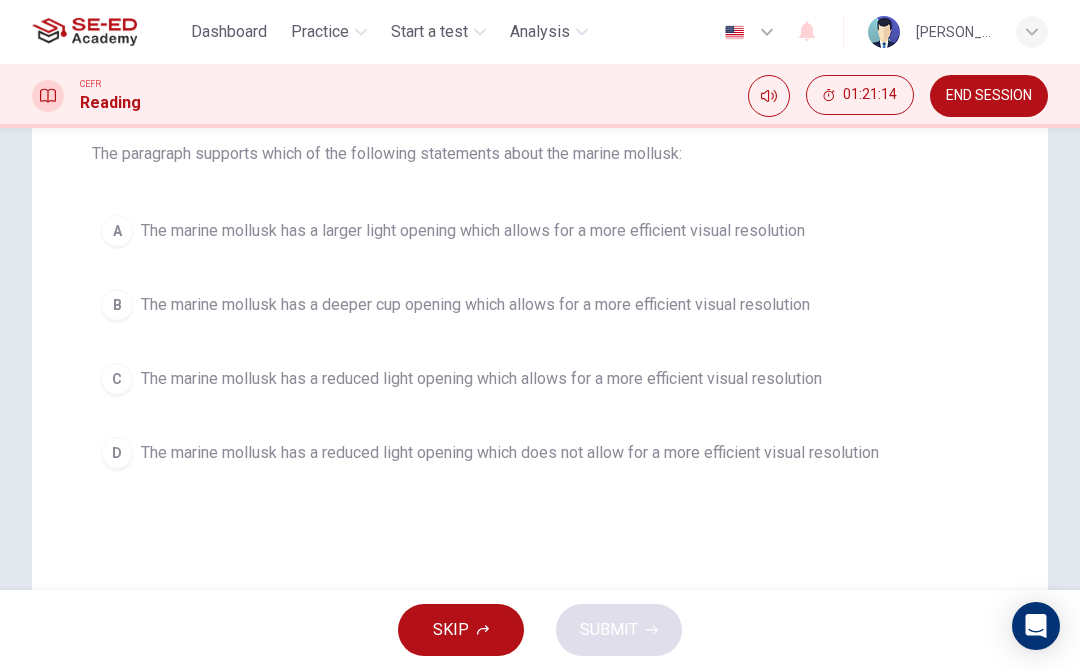 scroll, scrollTop: 212, scrollLeft: 0, axis: vertical 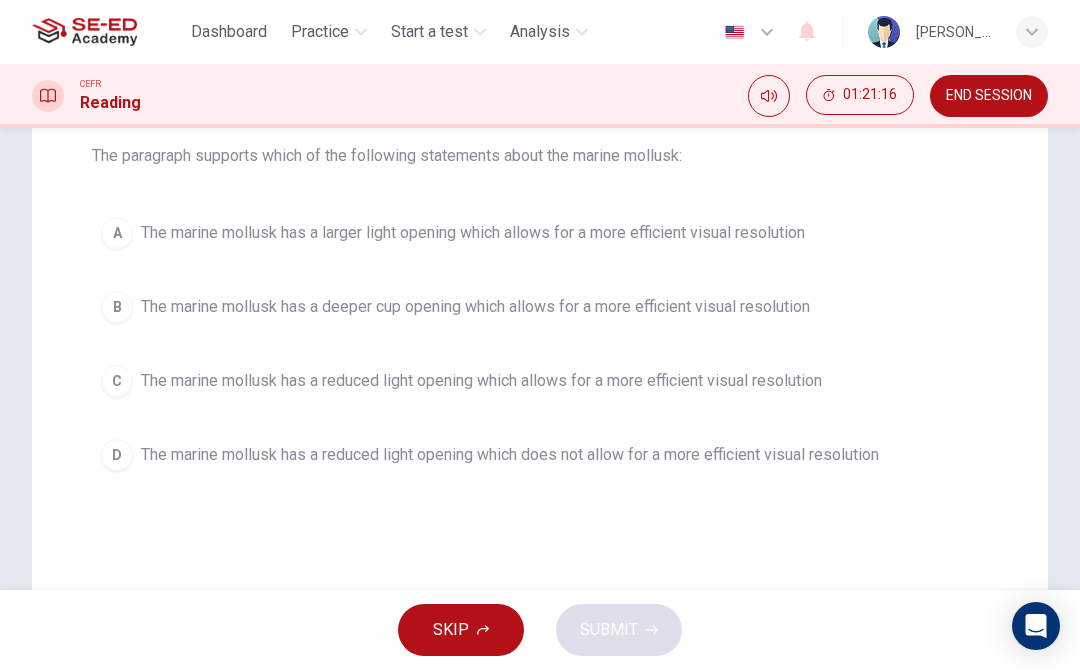 click on "A The marine mollusk has a larger light opening which allows for a more efficient visual resolution" at bounding box center (540, 233) 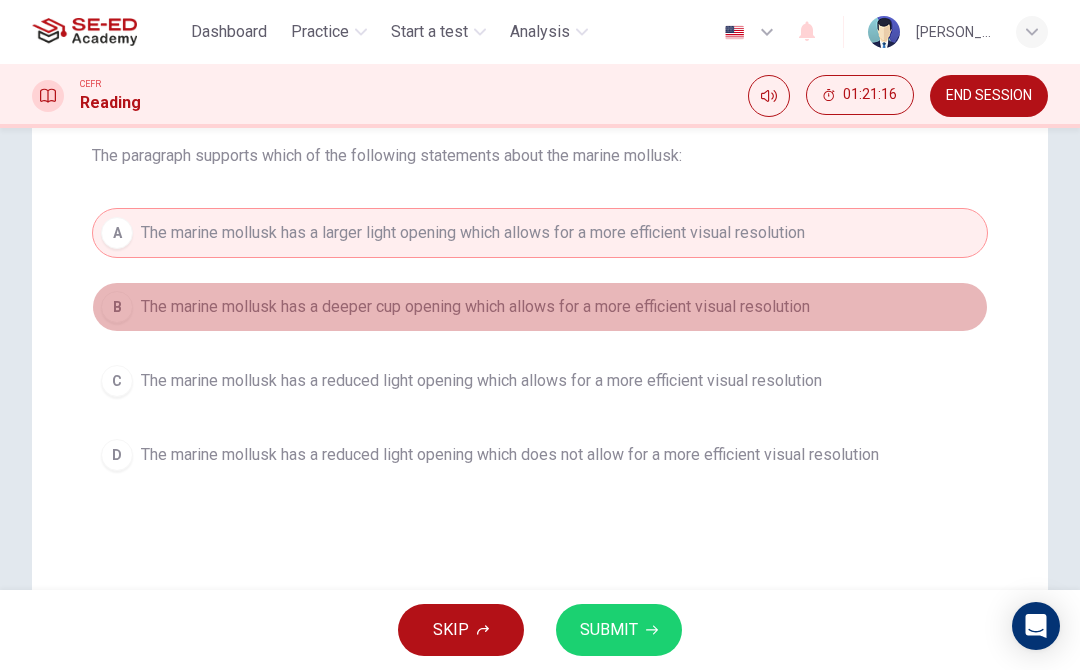 click on "B The marine mollusk has a deeper cup opening which allows for a more efficient visual resolution" at bounding box center (540, 307) 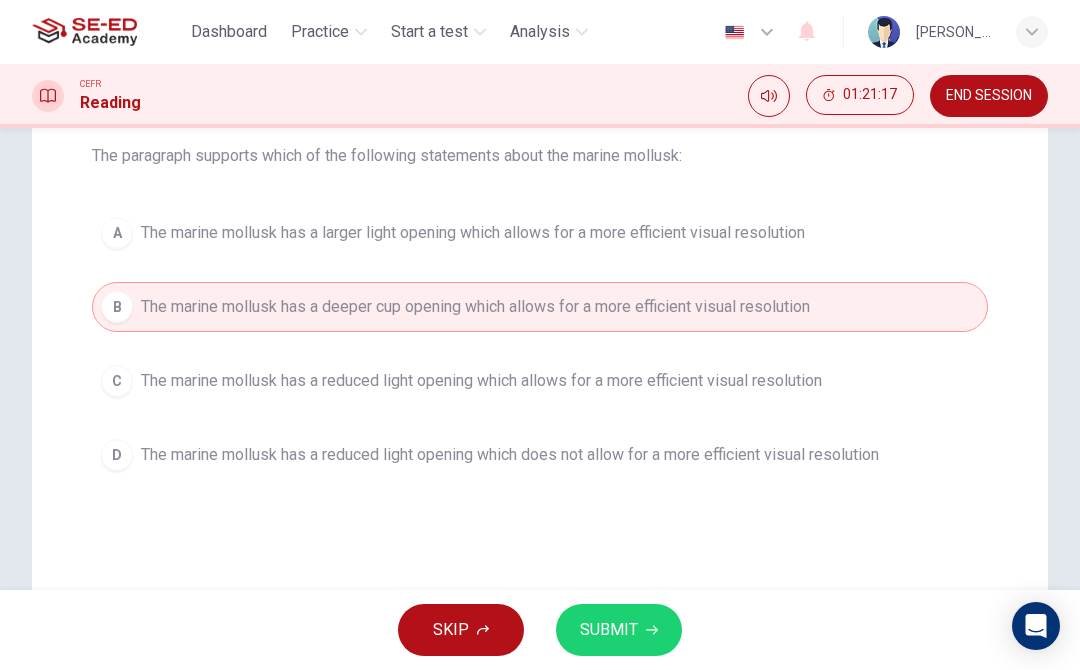 click on "C The marine mollusk has a reduced light opening which allows for a more efficient visual resolution" at bounding box center [540, 381] 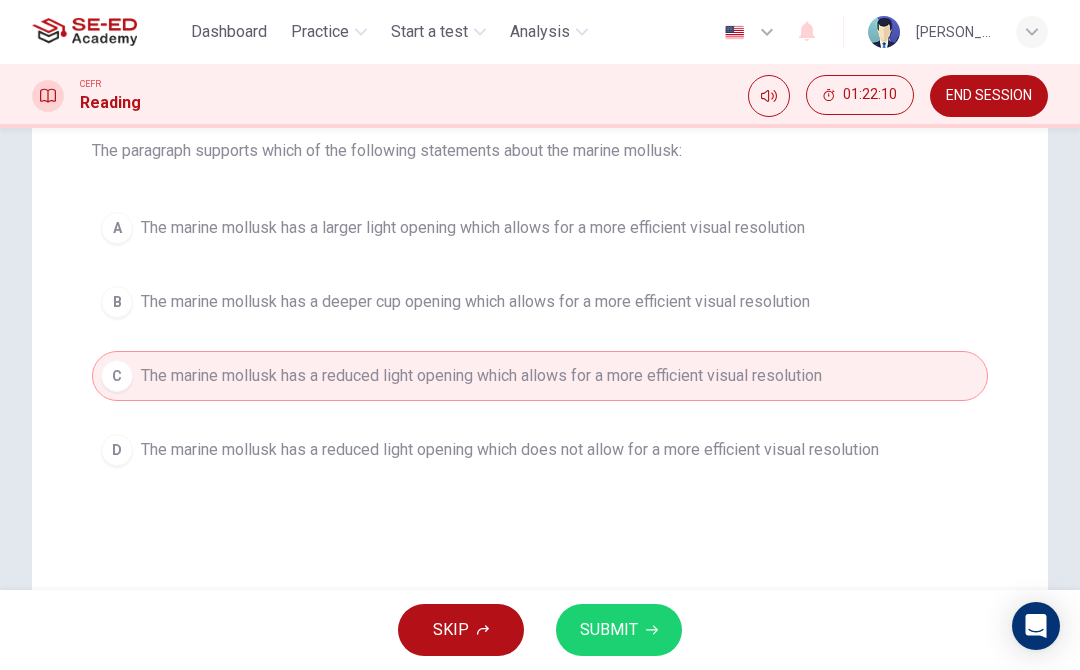 scroll, scrollTop: 215, scrollLeft: 0, axis: vertical 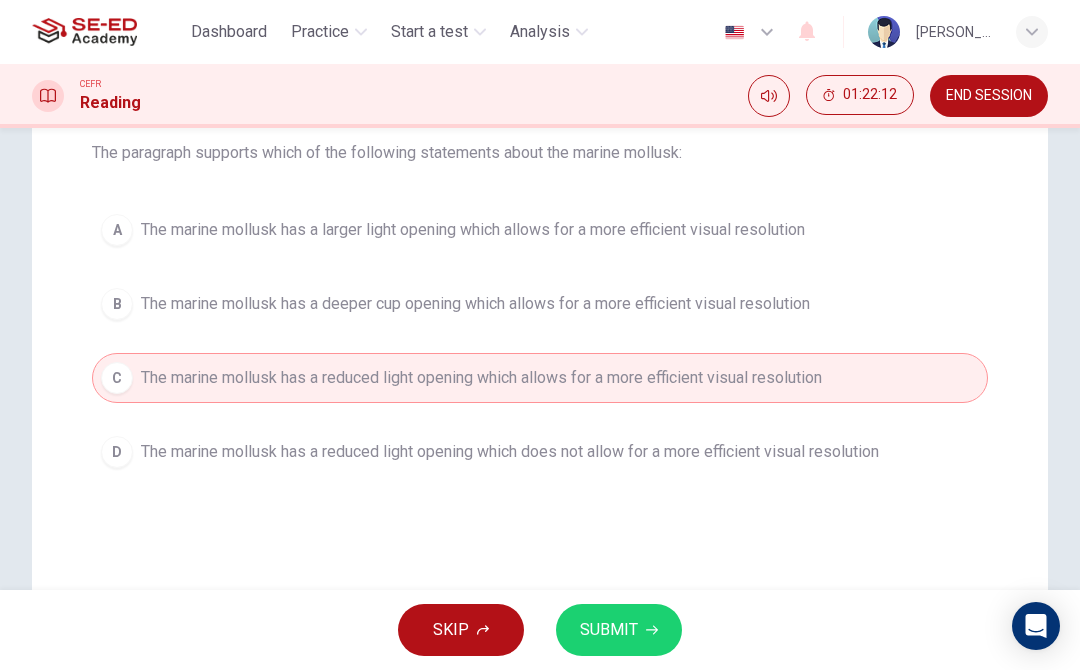click on "SUBMIT" at bounding box center (619, 630) 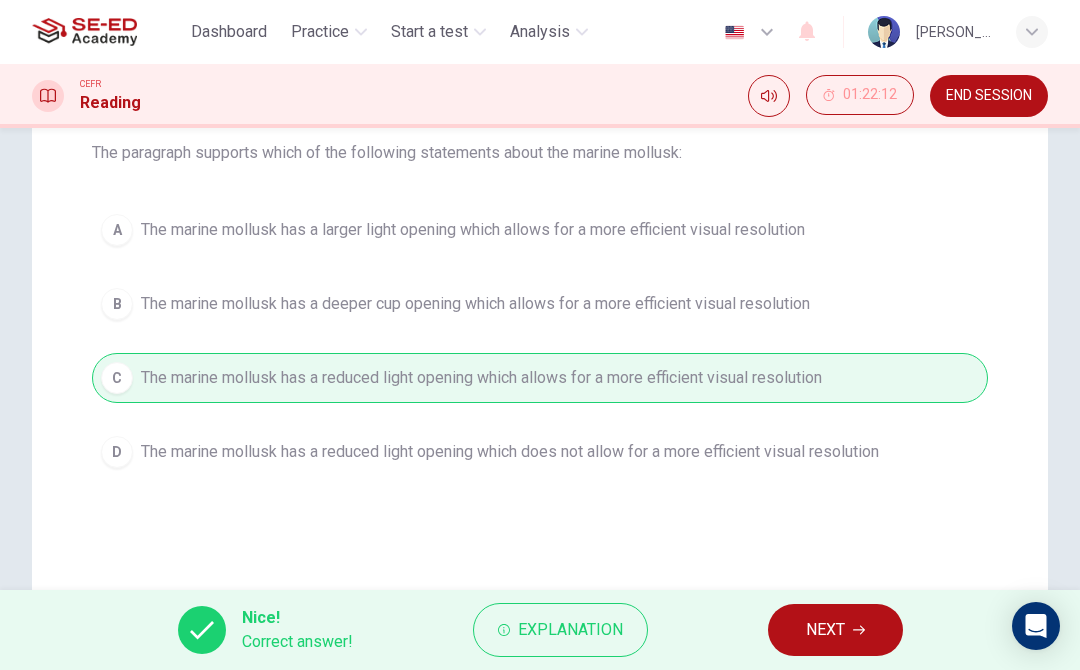 click on "NEXT" at bounding box center [835, 630] 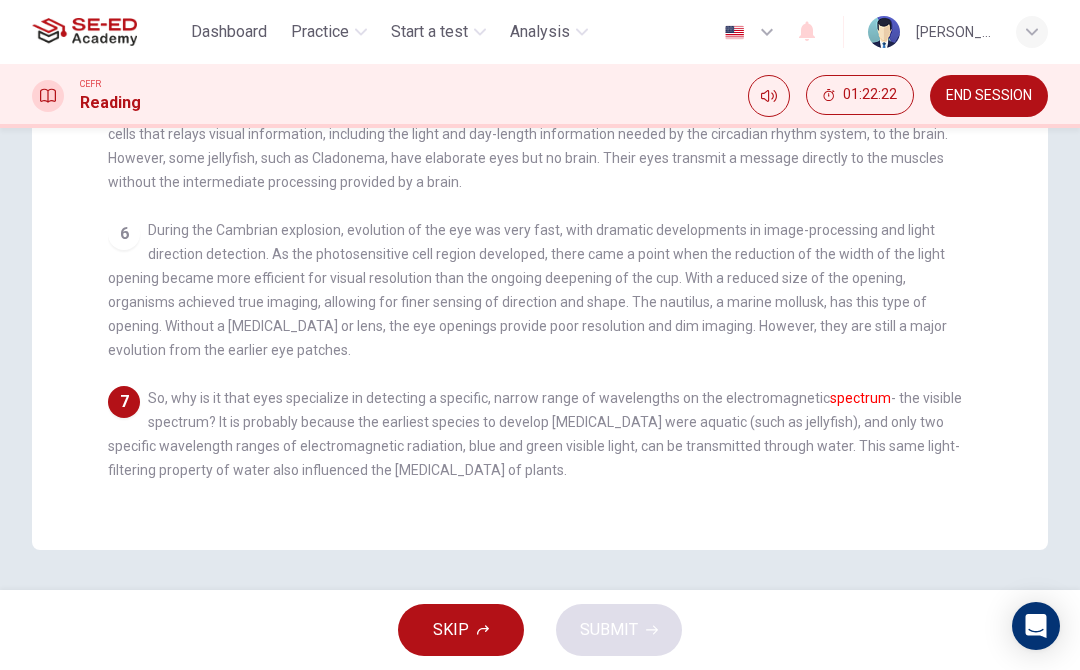 scroll, scrollTop: 566, scrollLeft: 0, axis: vertical 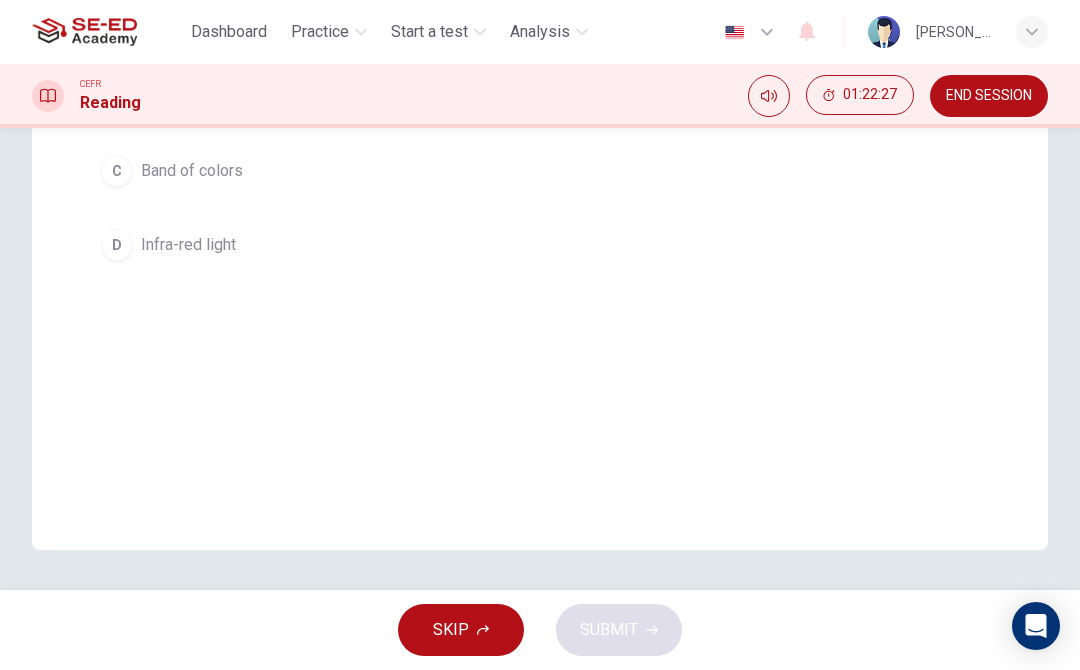 checkbox on "false" 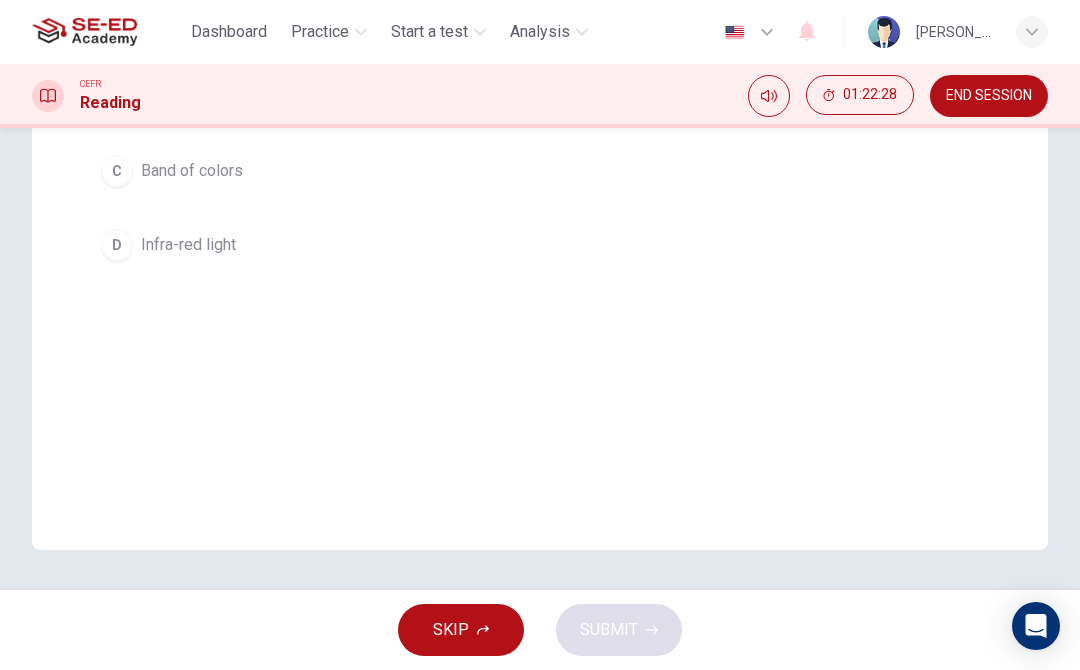 click on "A Darkness B Band of light C Band of colors D Infra-red light" at bounding box center (540, 134) 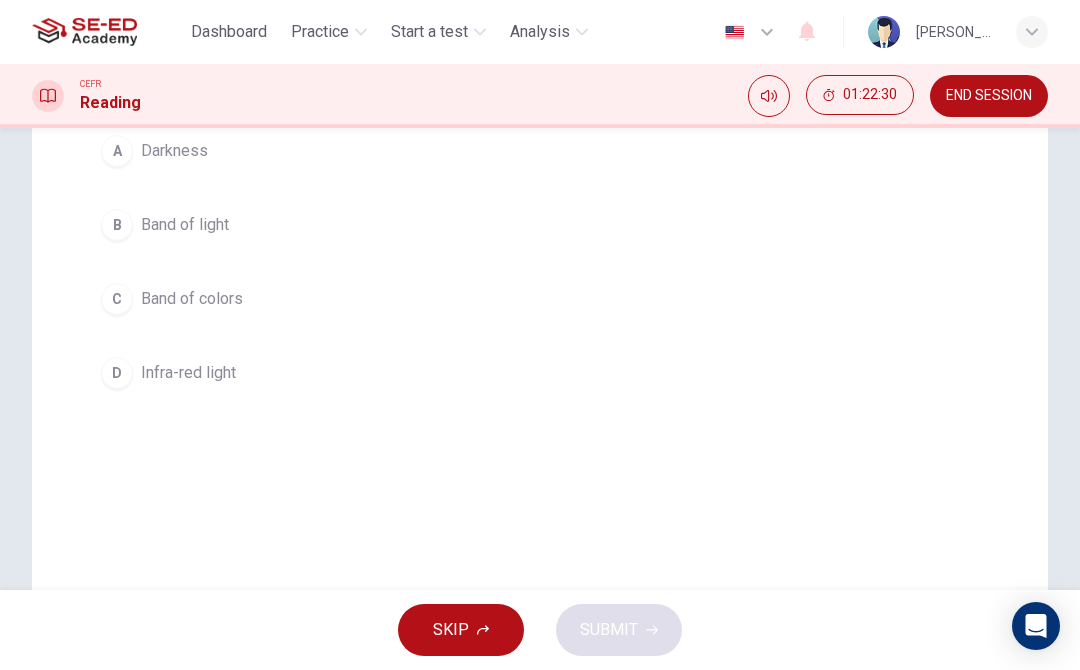 click on "C Band of colors" at bounding box center (540, 299) 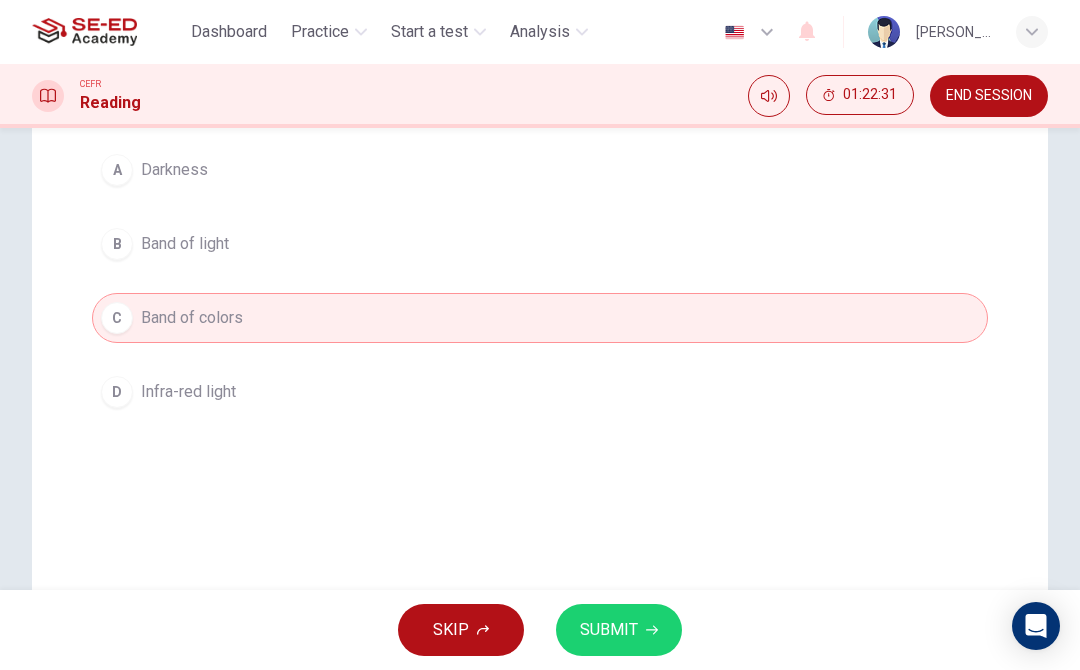 scroll, scrollTop: 272, scrollLeft: 0, axis: vertical 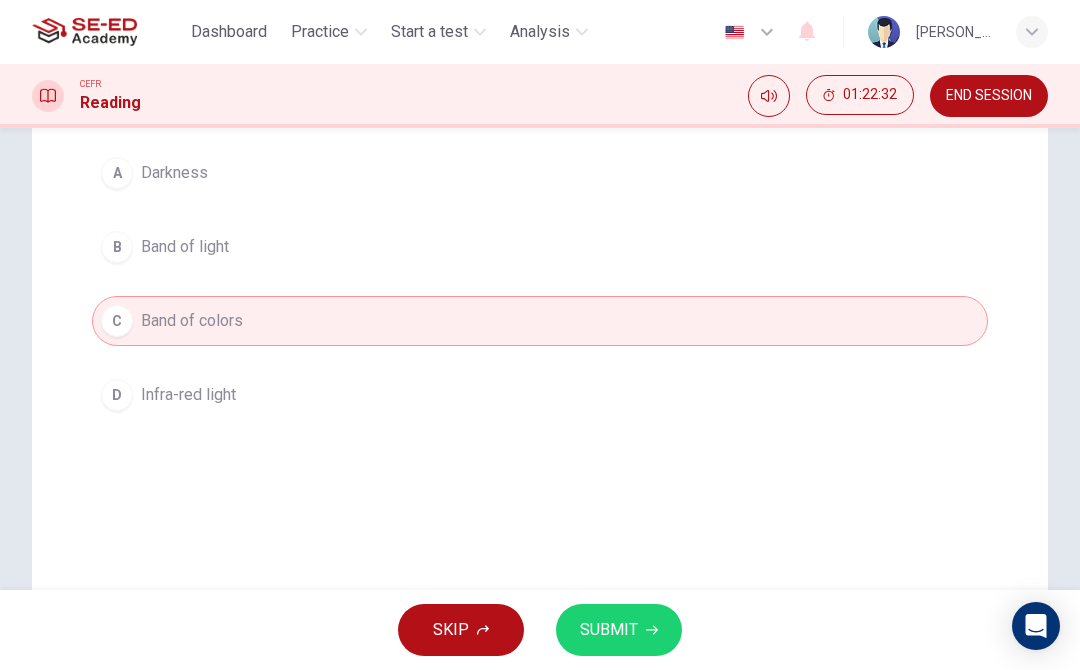 click on "SUBMIT" at bounding box center [619, 630] 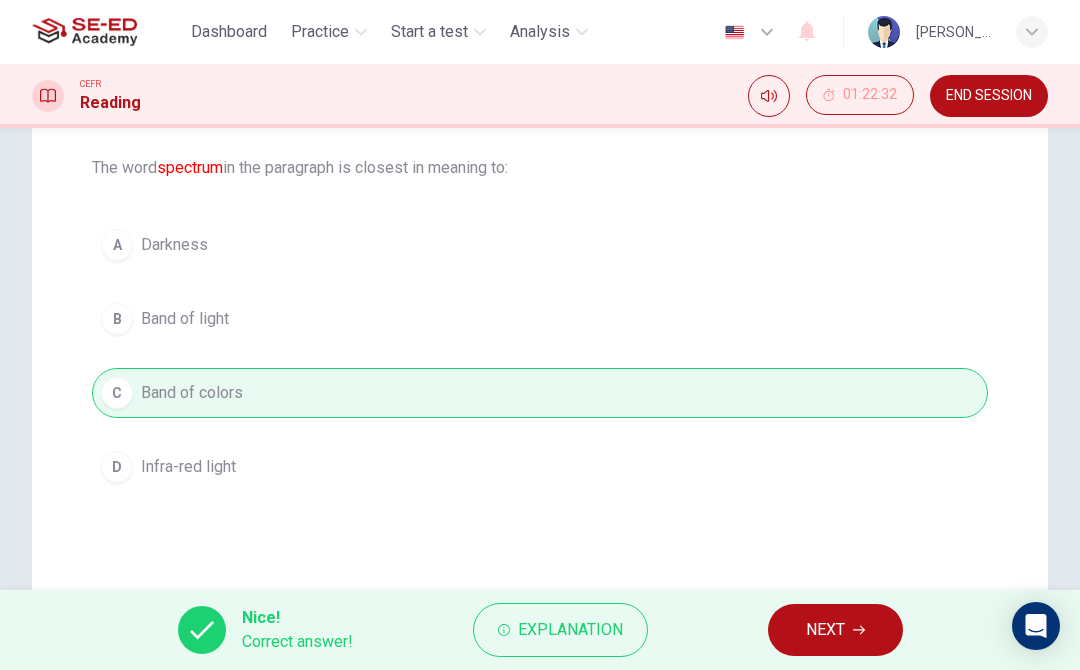 scroll, scrollTop: 199, scrollLeft: 0, axis: vertical 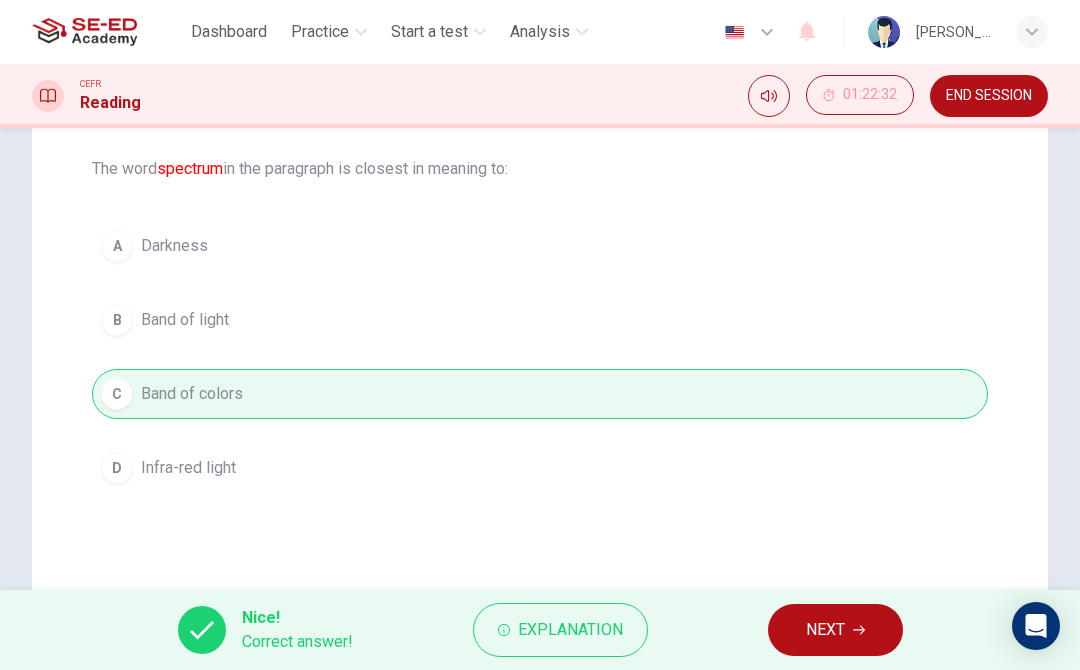 click on "NEXT" at bounding box center [835, 630] 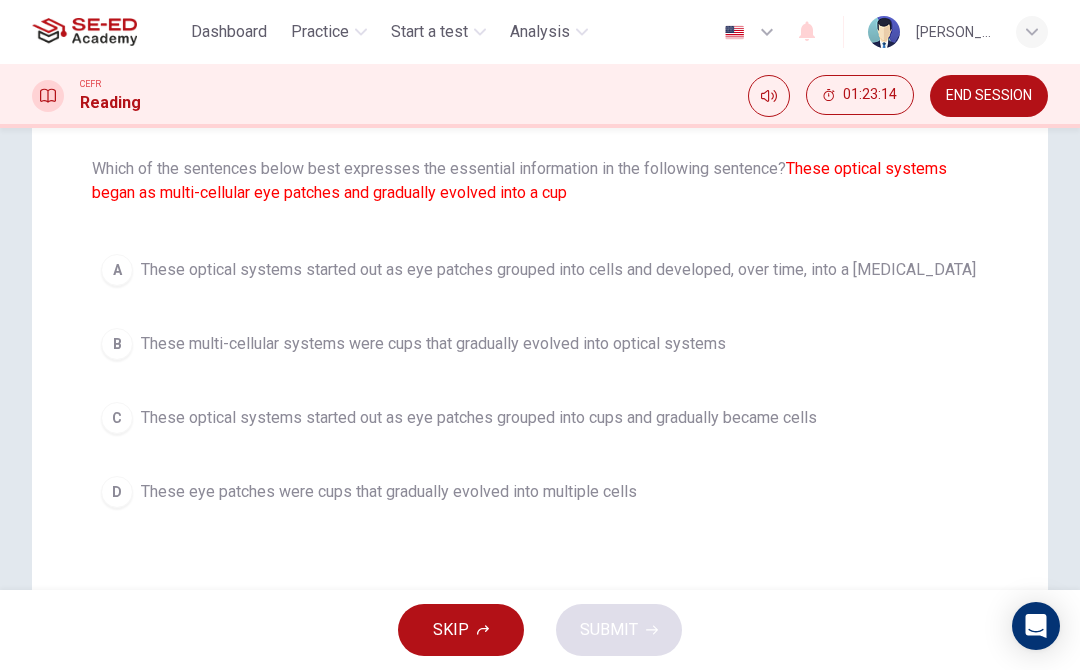 click on "A These optical systems started out as eye patches grouped into cells and developed, over time, into a [MEDICAL_DATA]" at bounding box center (540, 270) 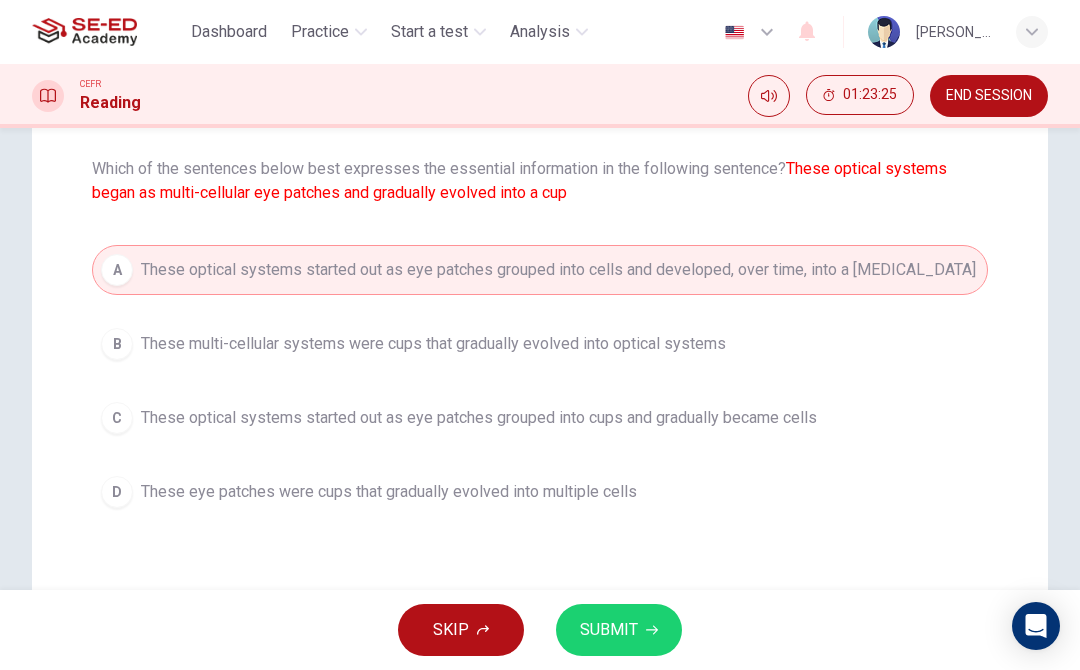 click on "A These optical systems started out as eye patches grouped into cells and developed, over time, into a [MEDICAL_DATA] B These multi-cellular systems were cups that gradually evolved into optical systems C These optical systems started out as eye patches grouped into cups and gradually became cells D These eye patches were cups that gradually evolved into multiple cells" at bounding box center (540, 381) 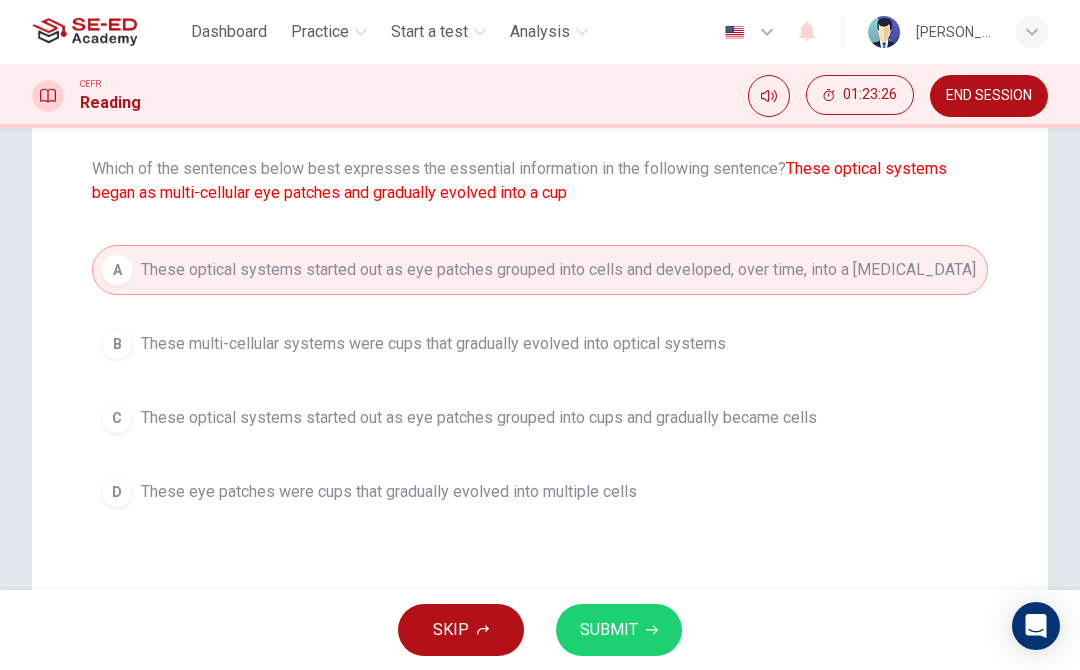 click on "These multi-cellular systems were cups that gradually evolved into optical systems" at bounding box center [433, 344] 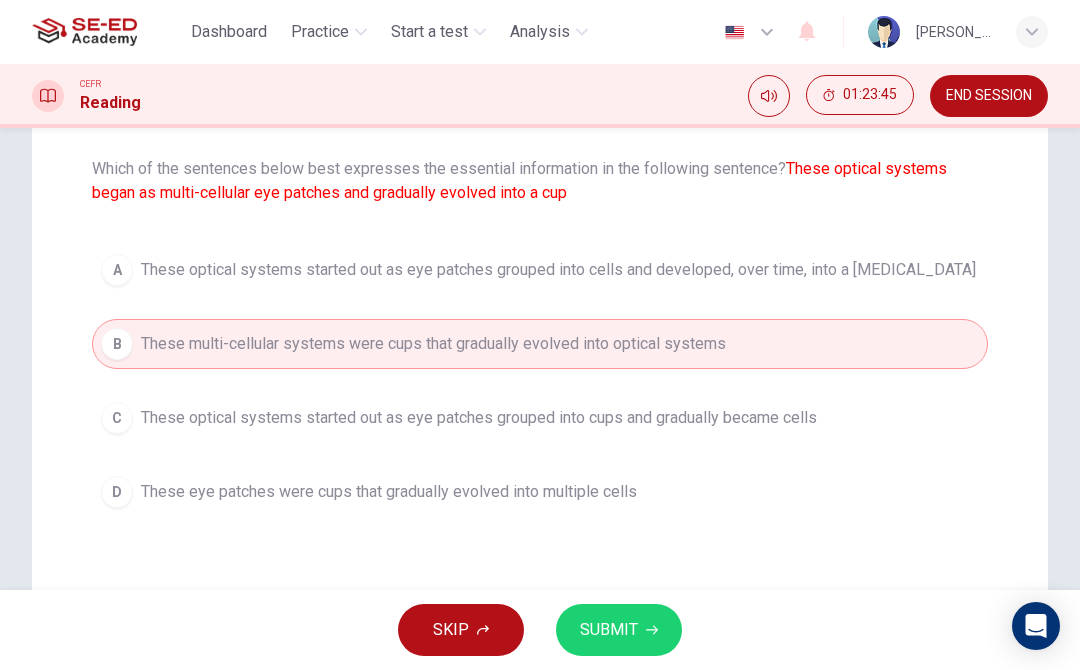 click on "These optical systems started out as eye patches grouped into cups and gradually became cells" at bounding box center [479, 418] 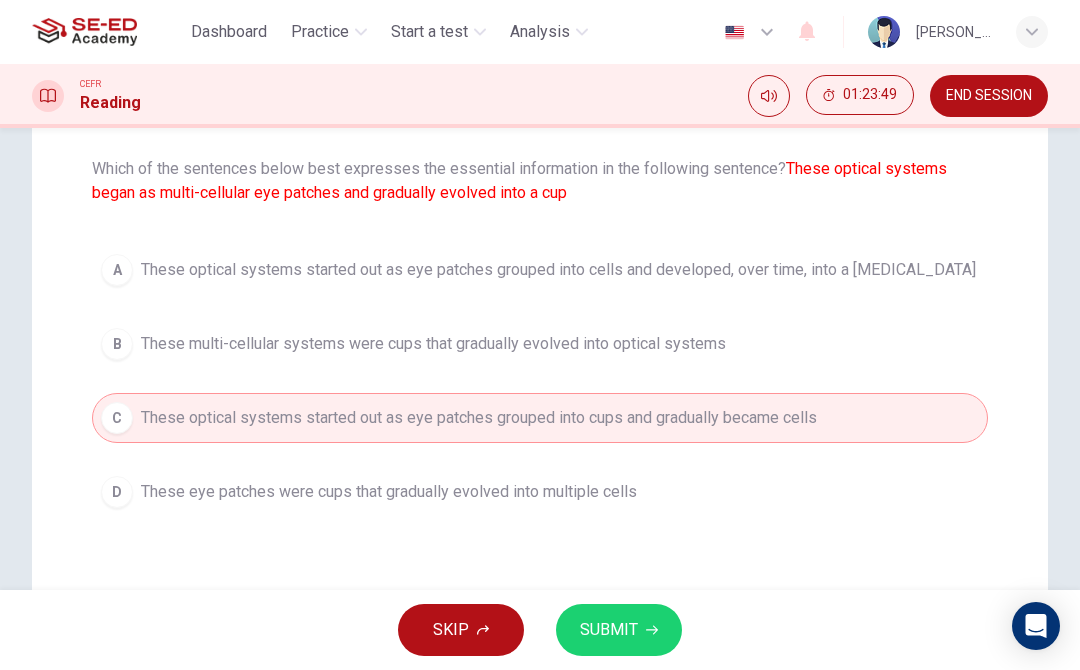click on "SUBMIT" at bounding box center (619, 630) 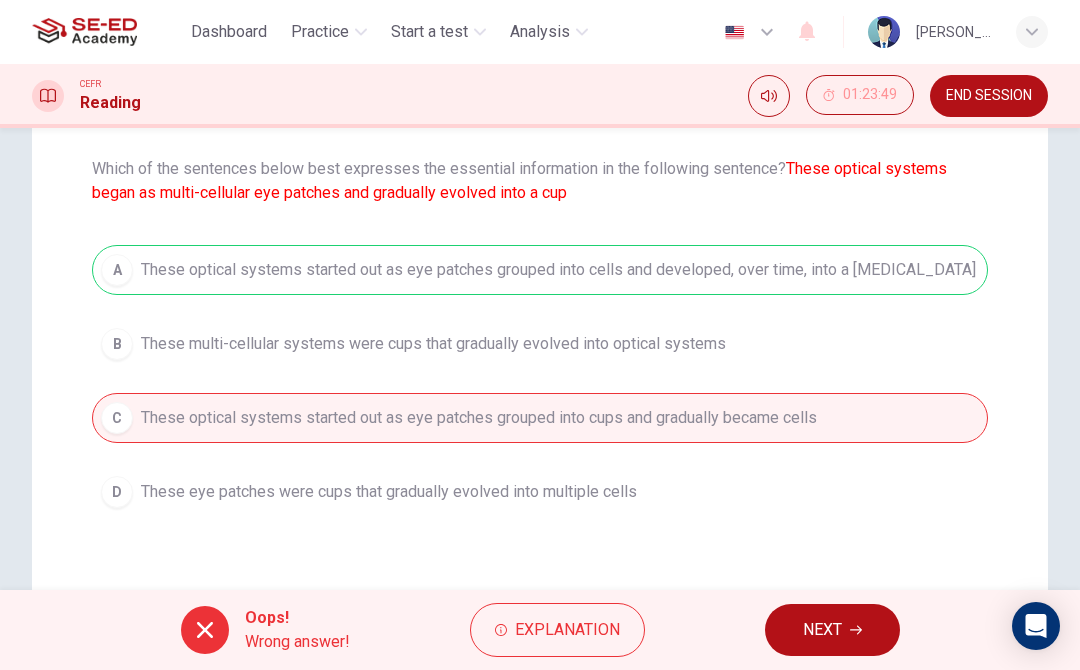 click on "NEXT" at bounding box center [832, 630] 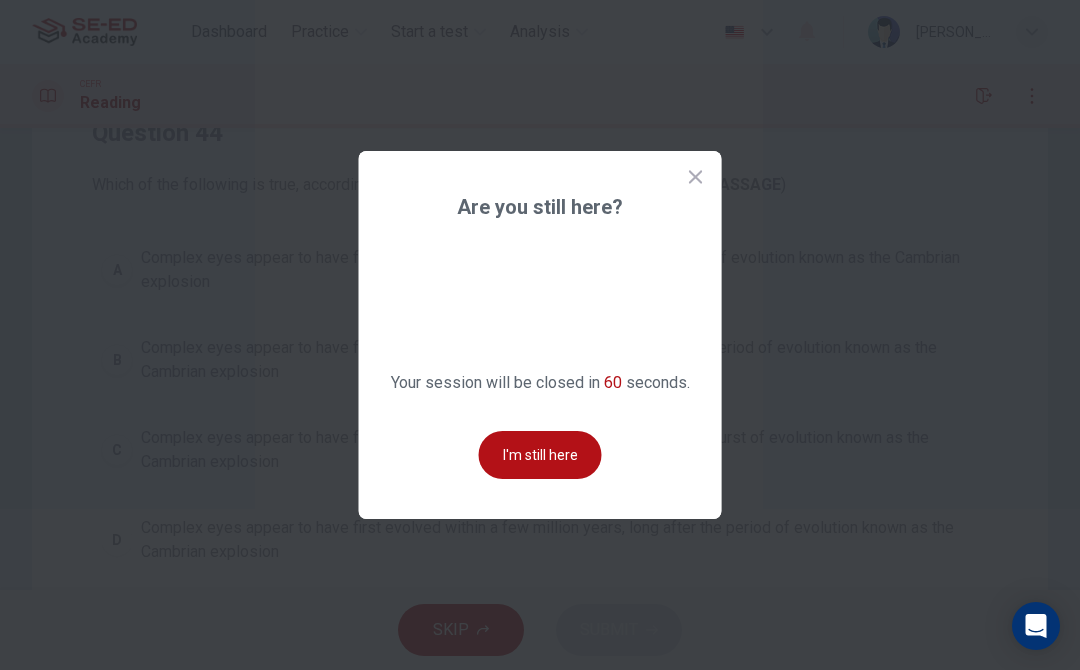 scroll, scrollTop: 152, scrollLeft: 0, axis: vertical 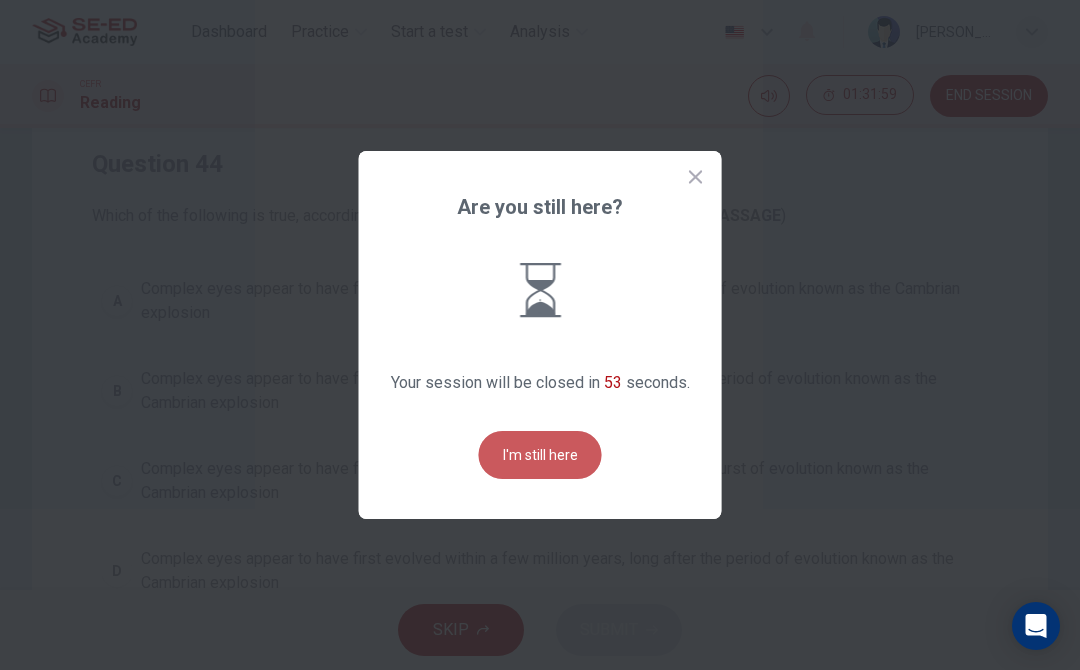 click on "I'm still here" at bounding box center [540, 455] 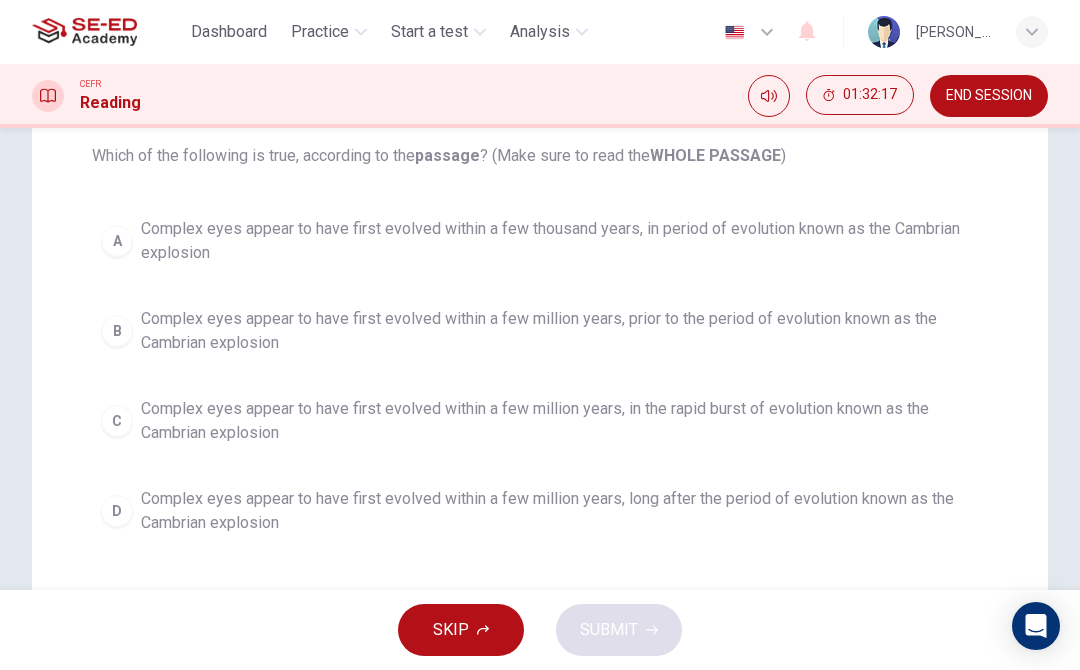 scroll, scrollTop: 216, scrollLeft: 0, axis: vertical 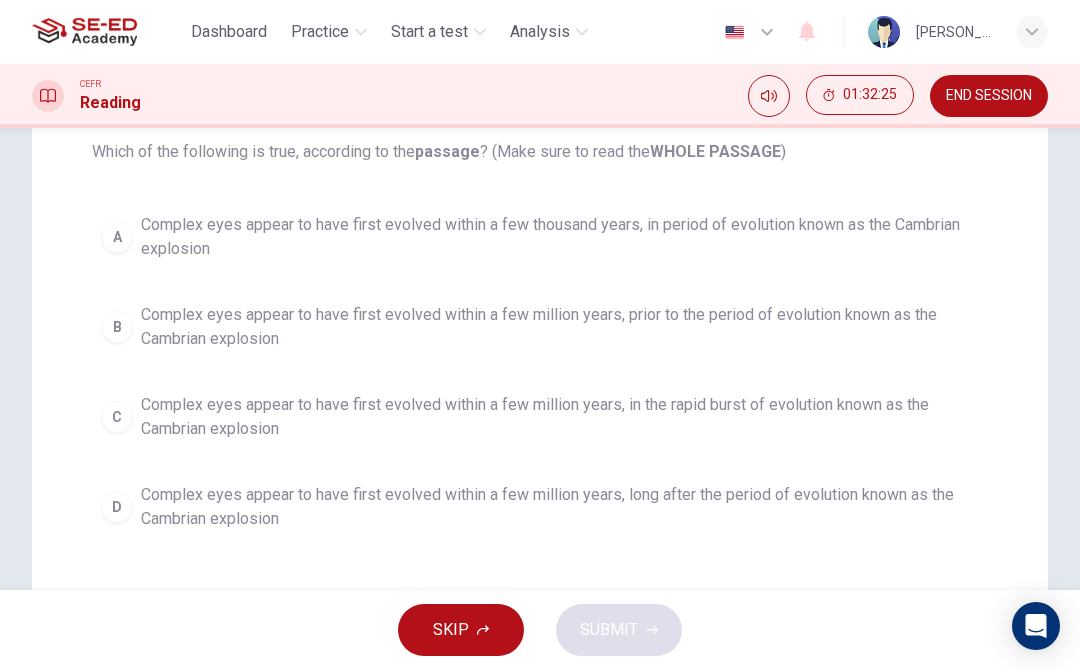 click on "[MEDICAL_DATA] eyes appear to have first evolved within a few million years, prior to the period of evolution known as the Cambrian explosion" at bounding box center [540, 327] 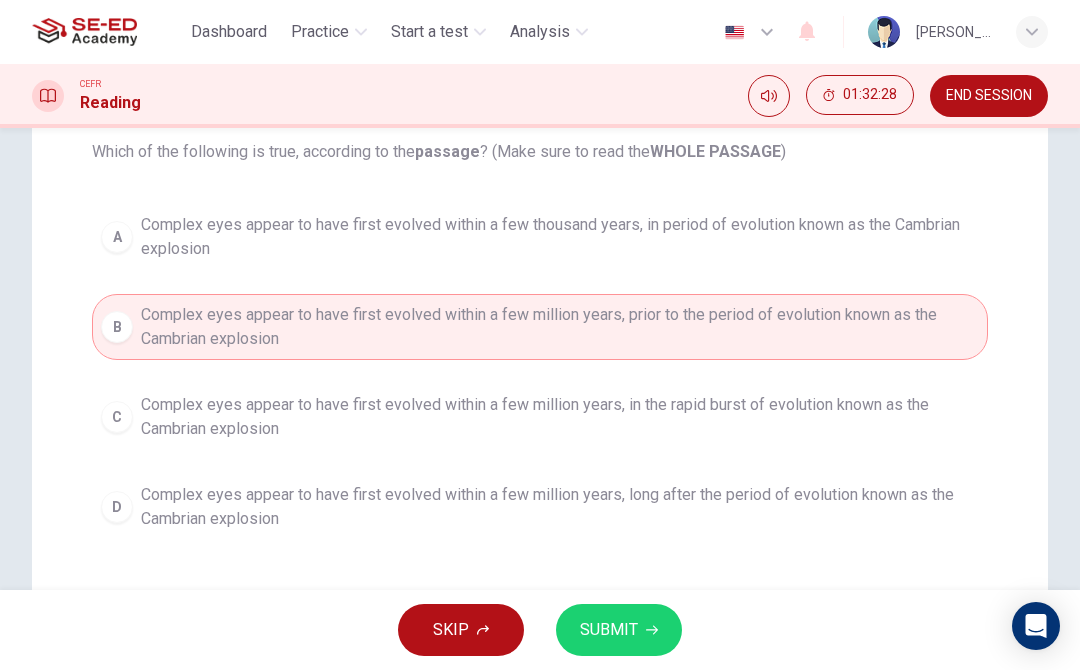click on "SUBMIT" at bounding box center (609, 630) 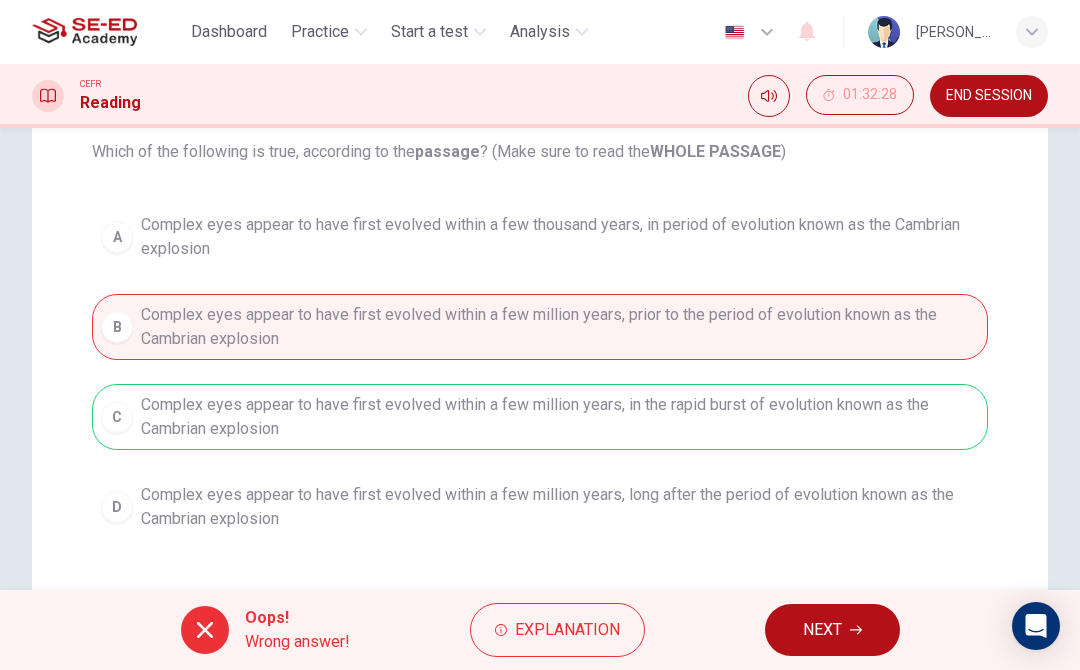click on "NEXT" at bounding box center (822, 630) 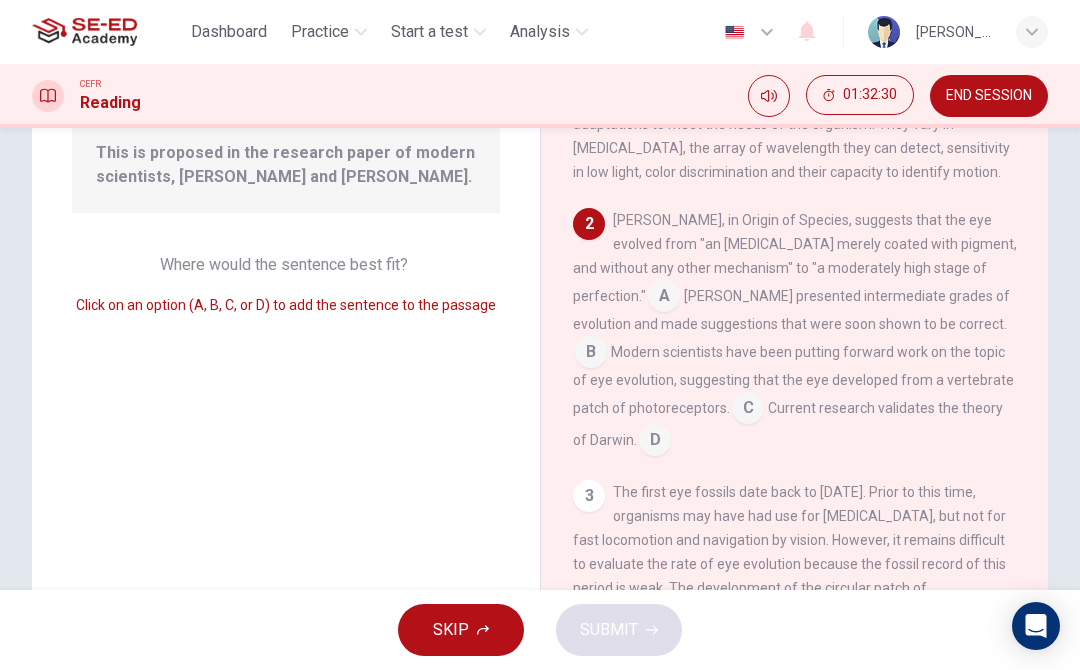 scroll, scrollTop: 0, scrollLeft: 0, axis: both 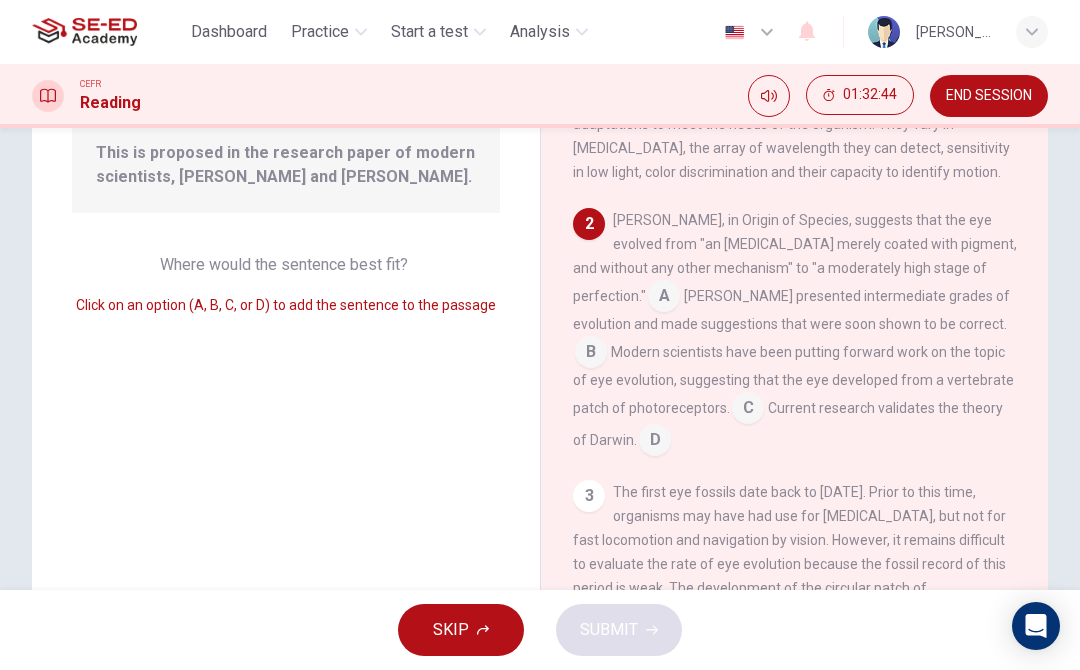 click at bounding box center (664, 298) 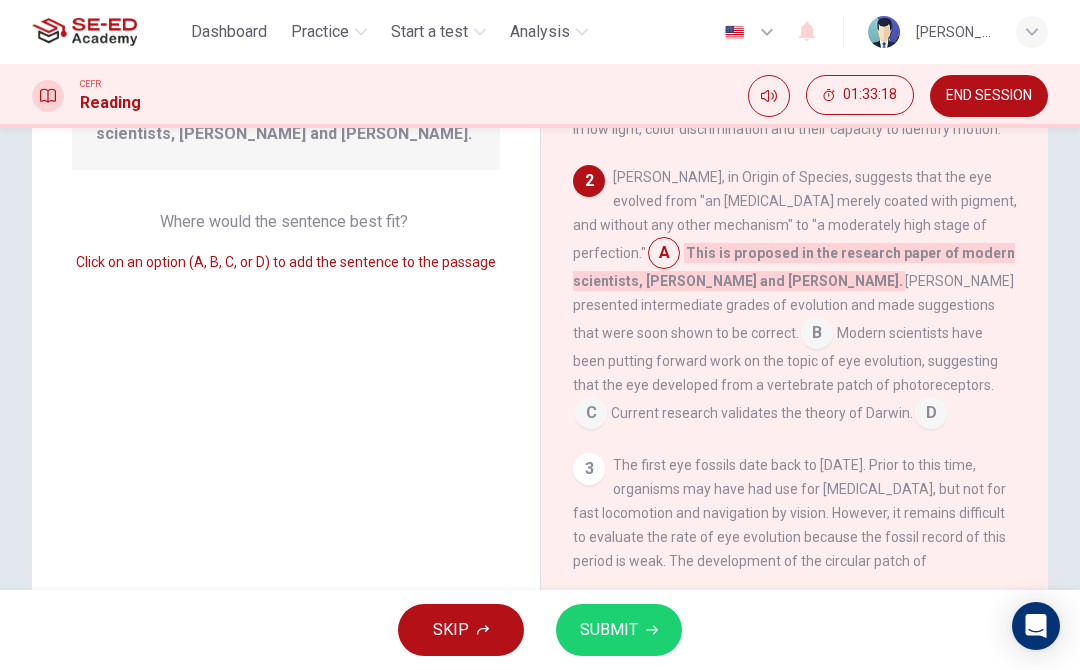 scroll, scrollTop: 260, scrollLeft: 0, axis: vertical 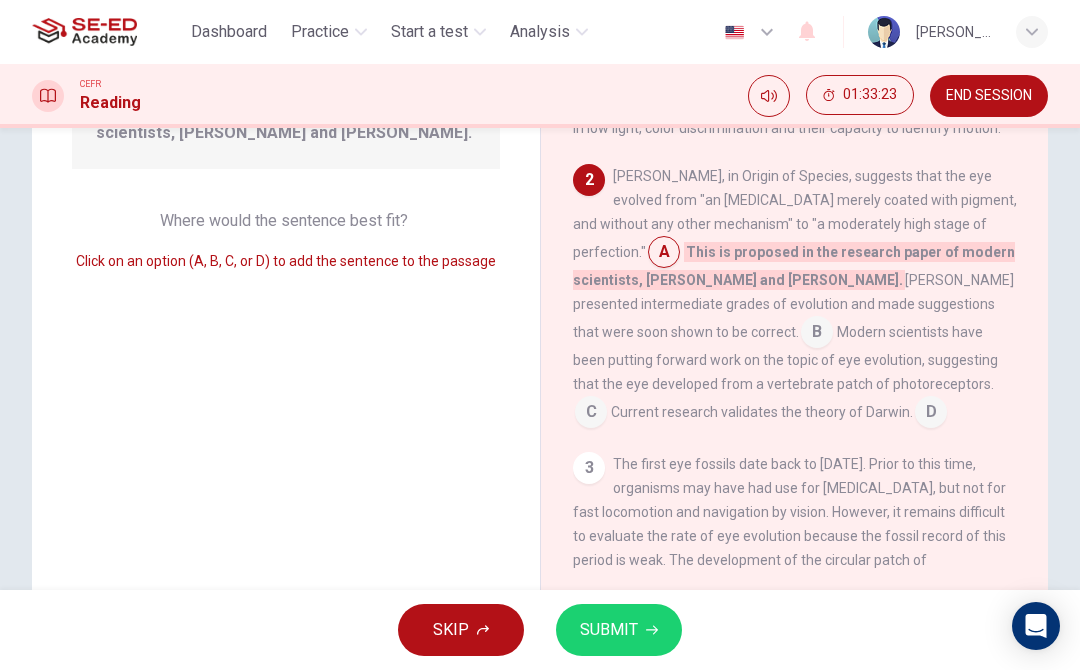 click at bounding box center (591, 414) 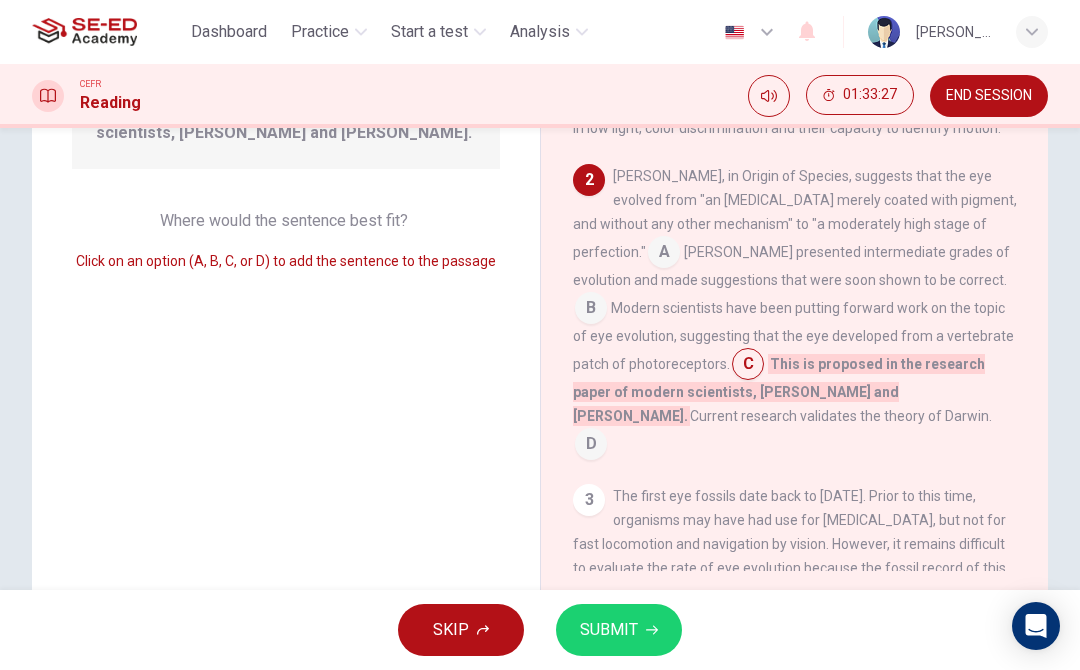 click on "B" at bounding box center [591, 308] 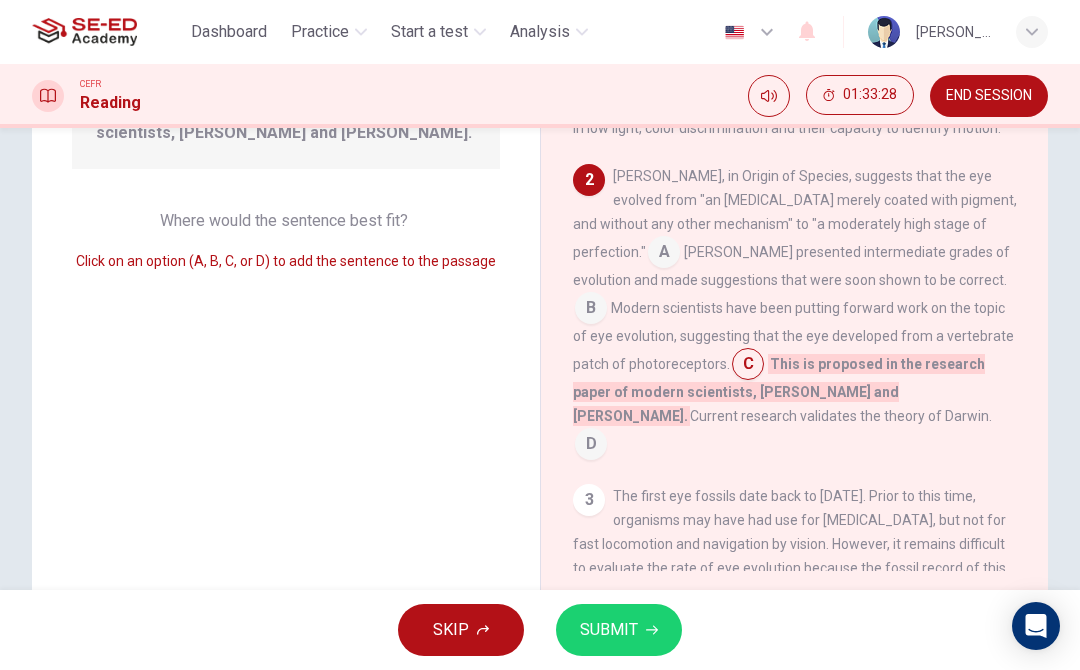 click on "B" at bounding box center (591, 308) 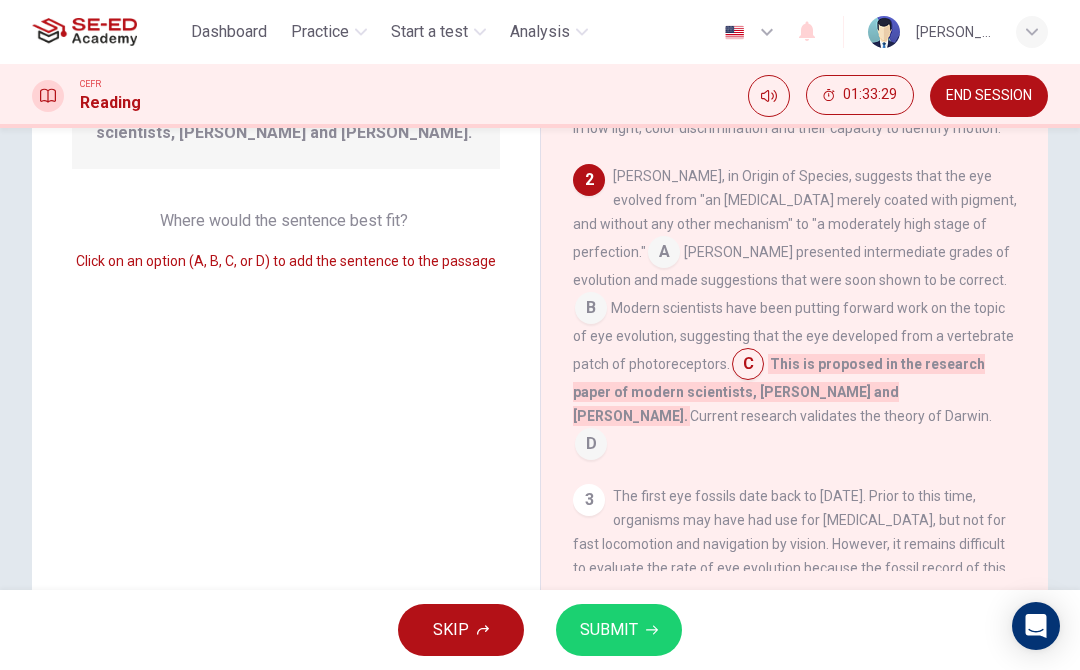 click at bounding box center (591, 310) 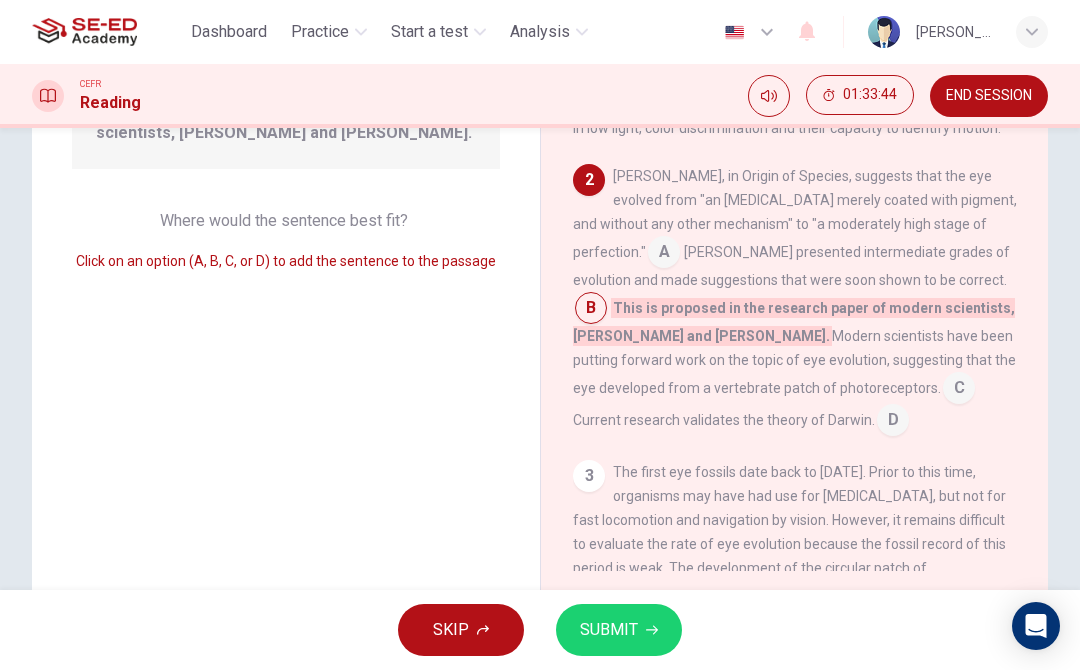 click on "SUBMIT" at bounding box center (619, 630) 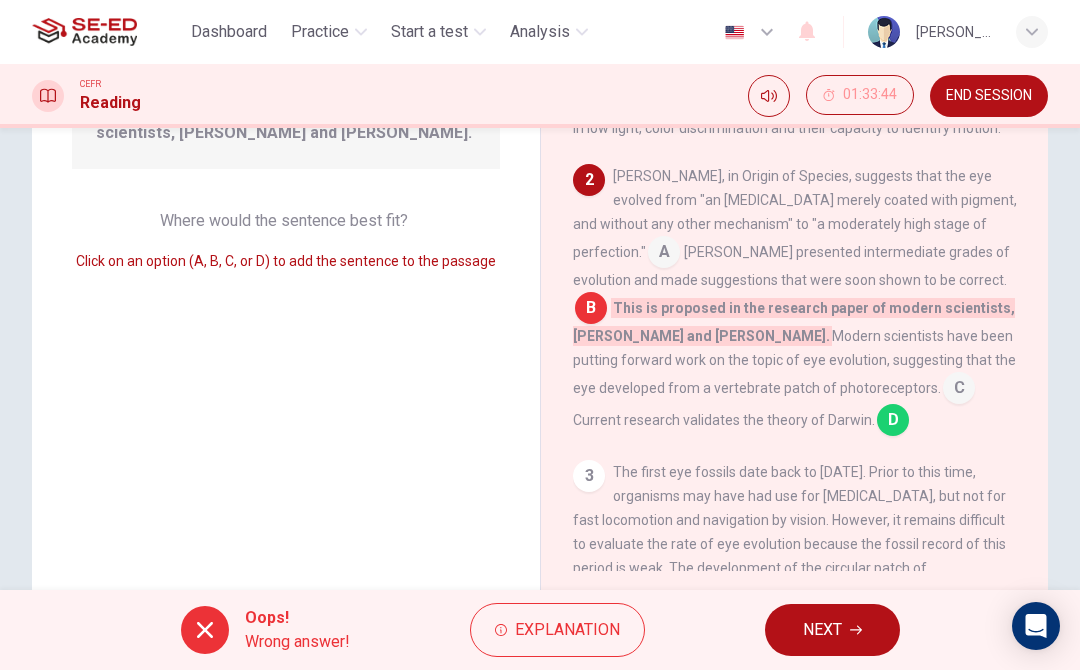 click on "NEXT" at bounding box center (822, 630) 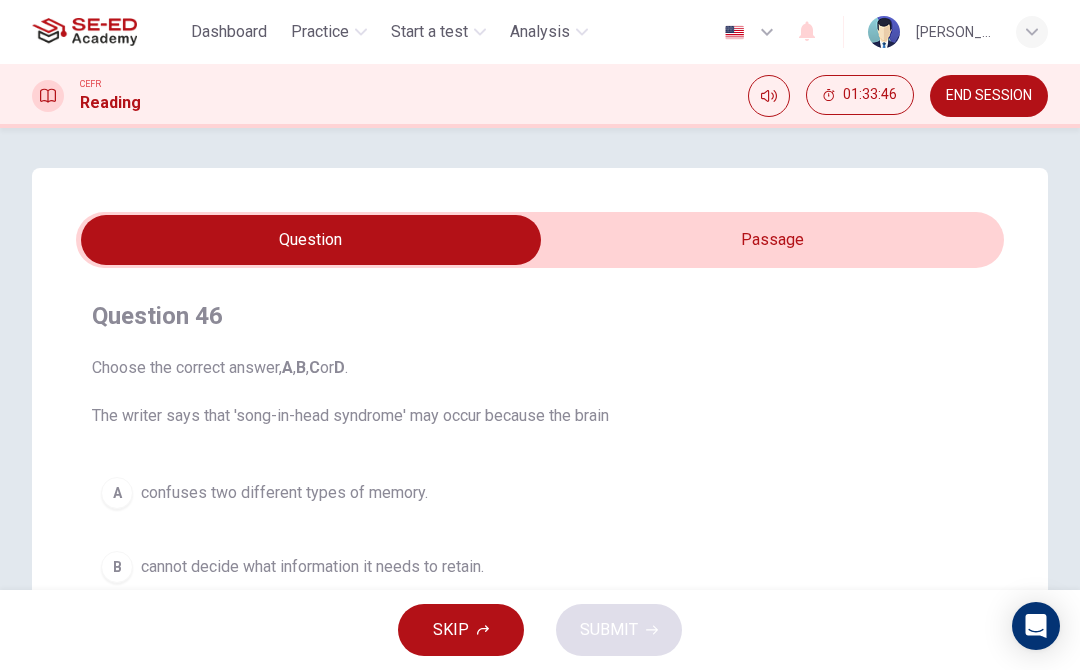 click on "01:33:46" at bounding box center [870, 95] 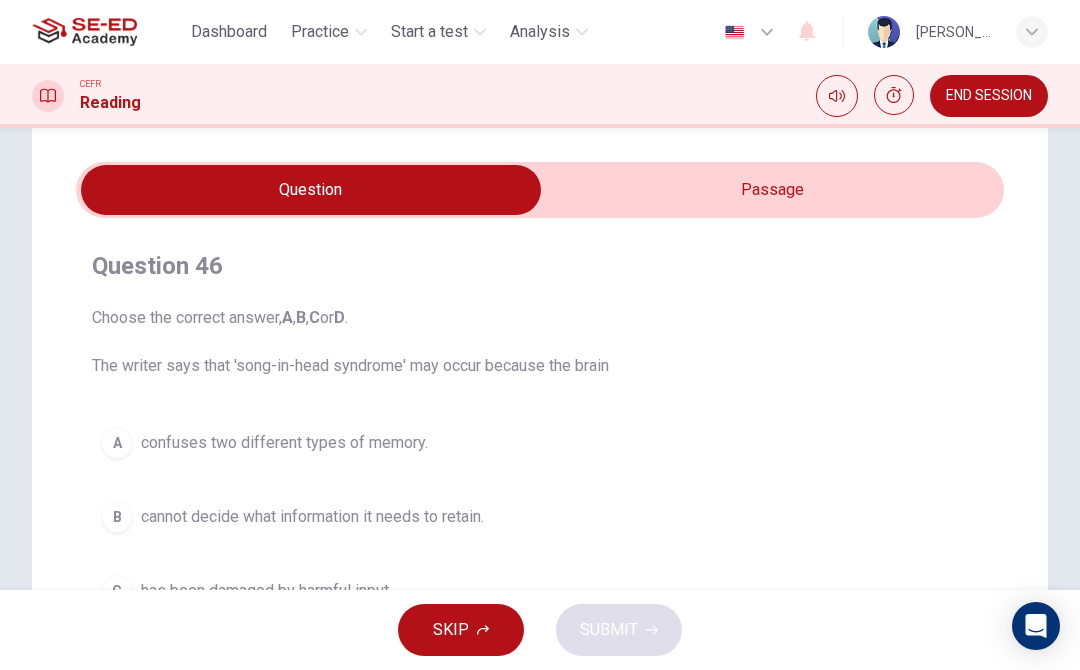 scroll, scrollTop: 64, scrollLeft: 0, axis: vertical 